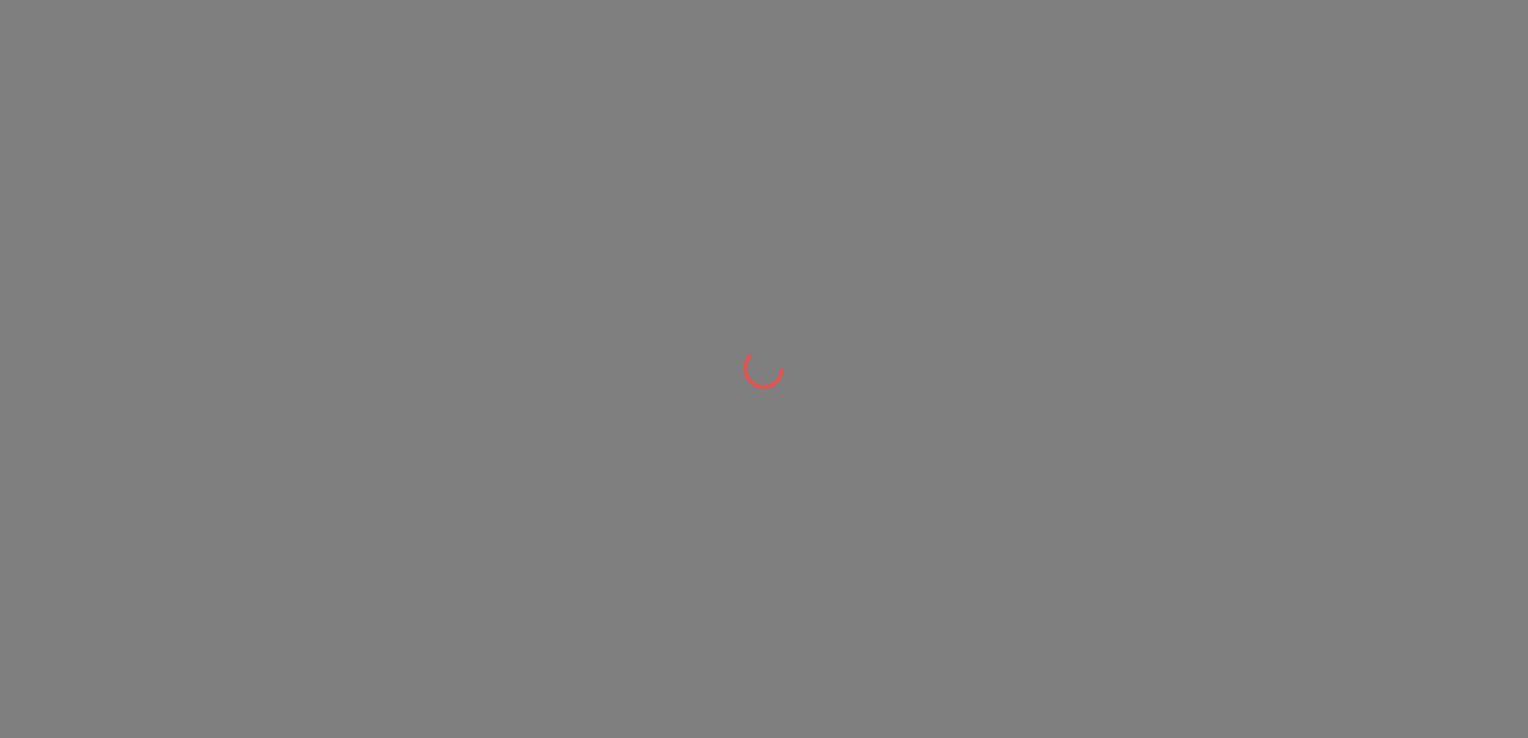 scroll, scrollTop: 0, scrollLeft: 0, axis: both 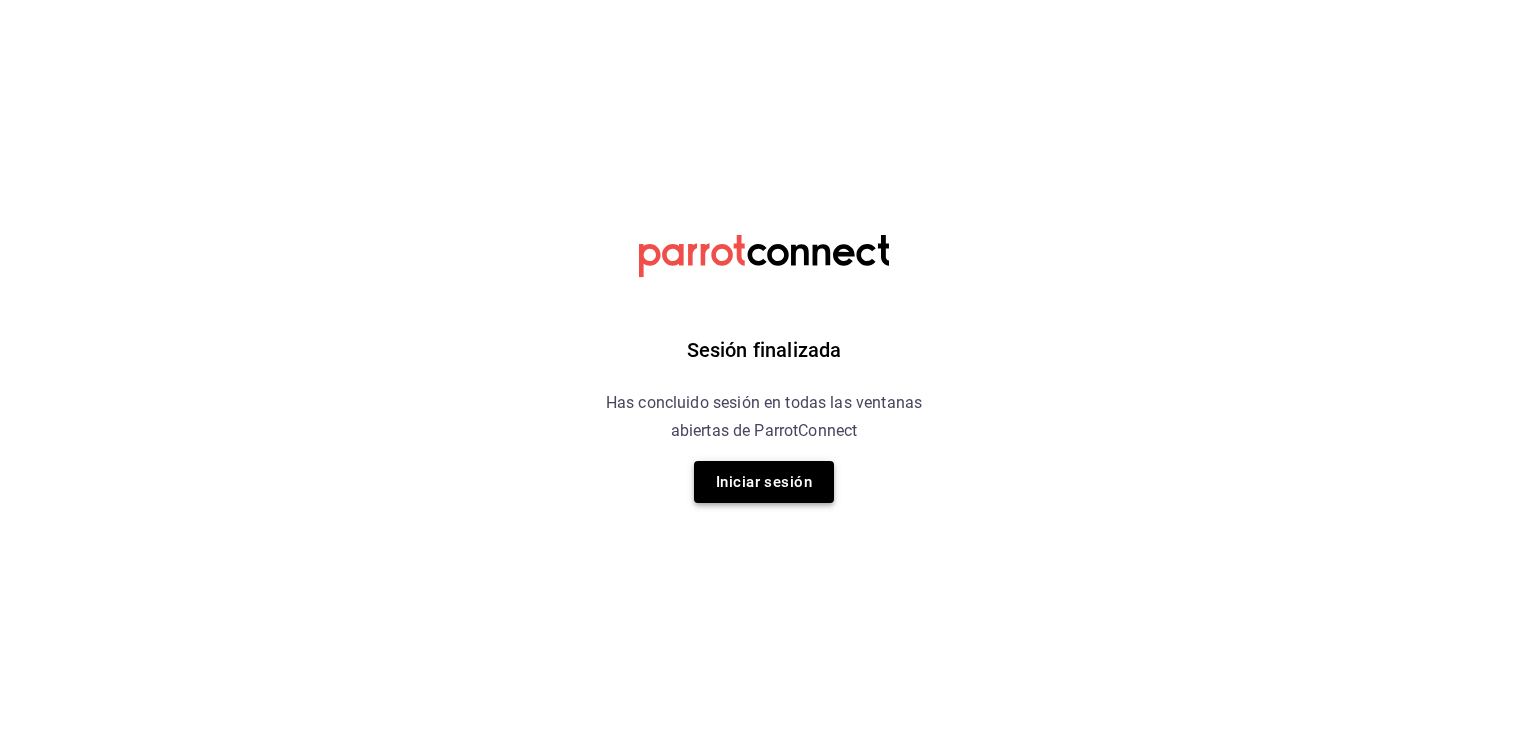click on "Iniciar sesión" at bounding box center [764, 482] 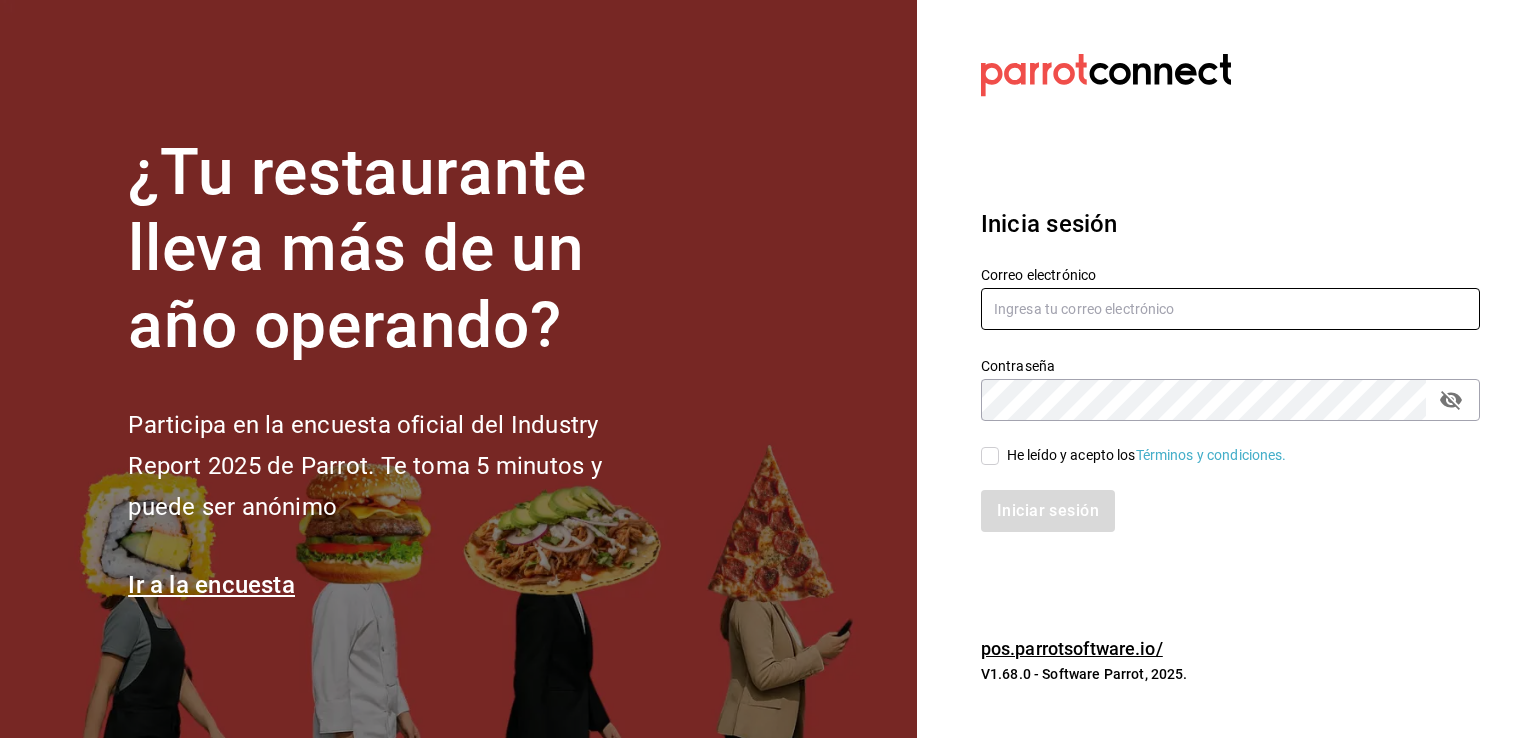type on "mochomos.arcos@grupocosteno.com" 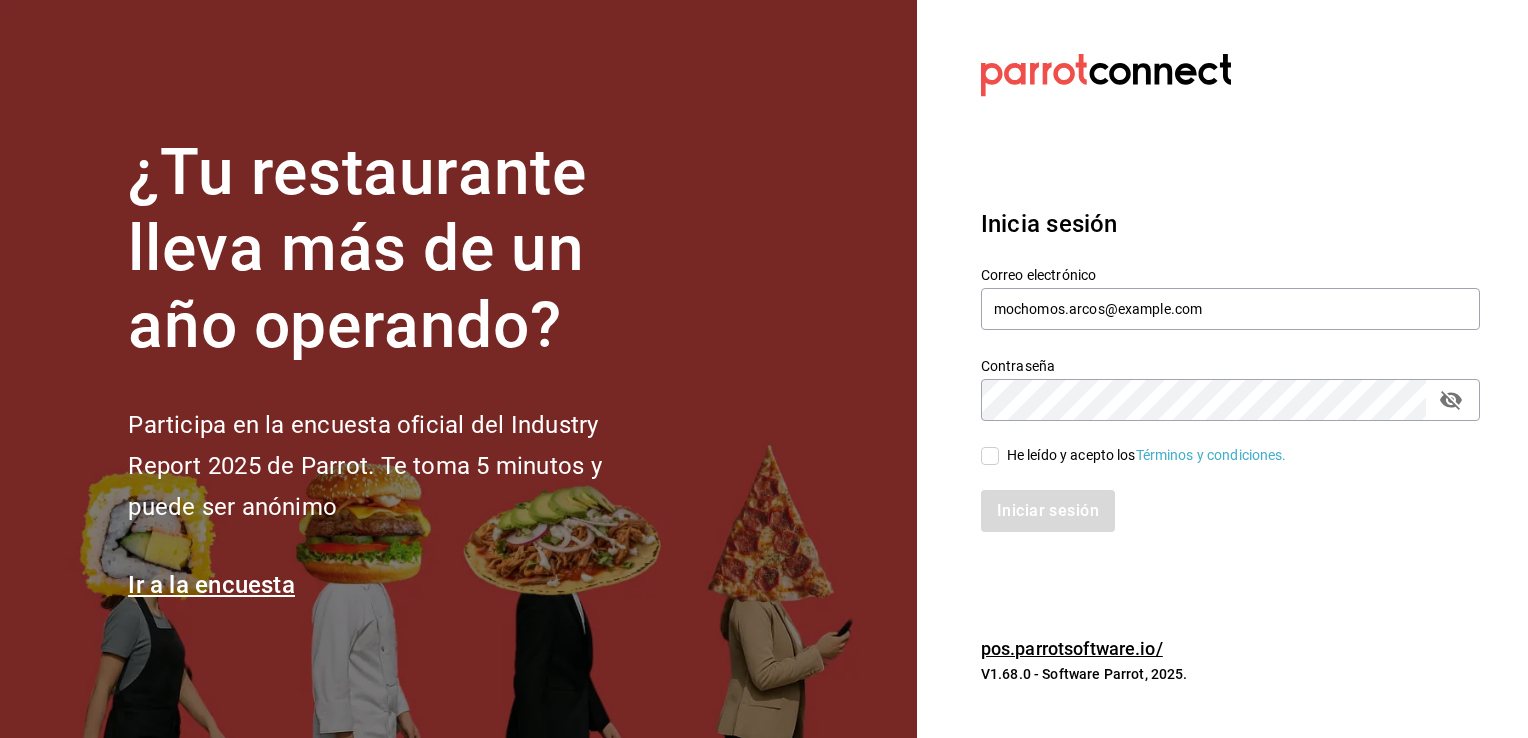 click on "He leído y acepto los  Términos y condiciones." at bounding box center [990, 456] 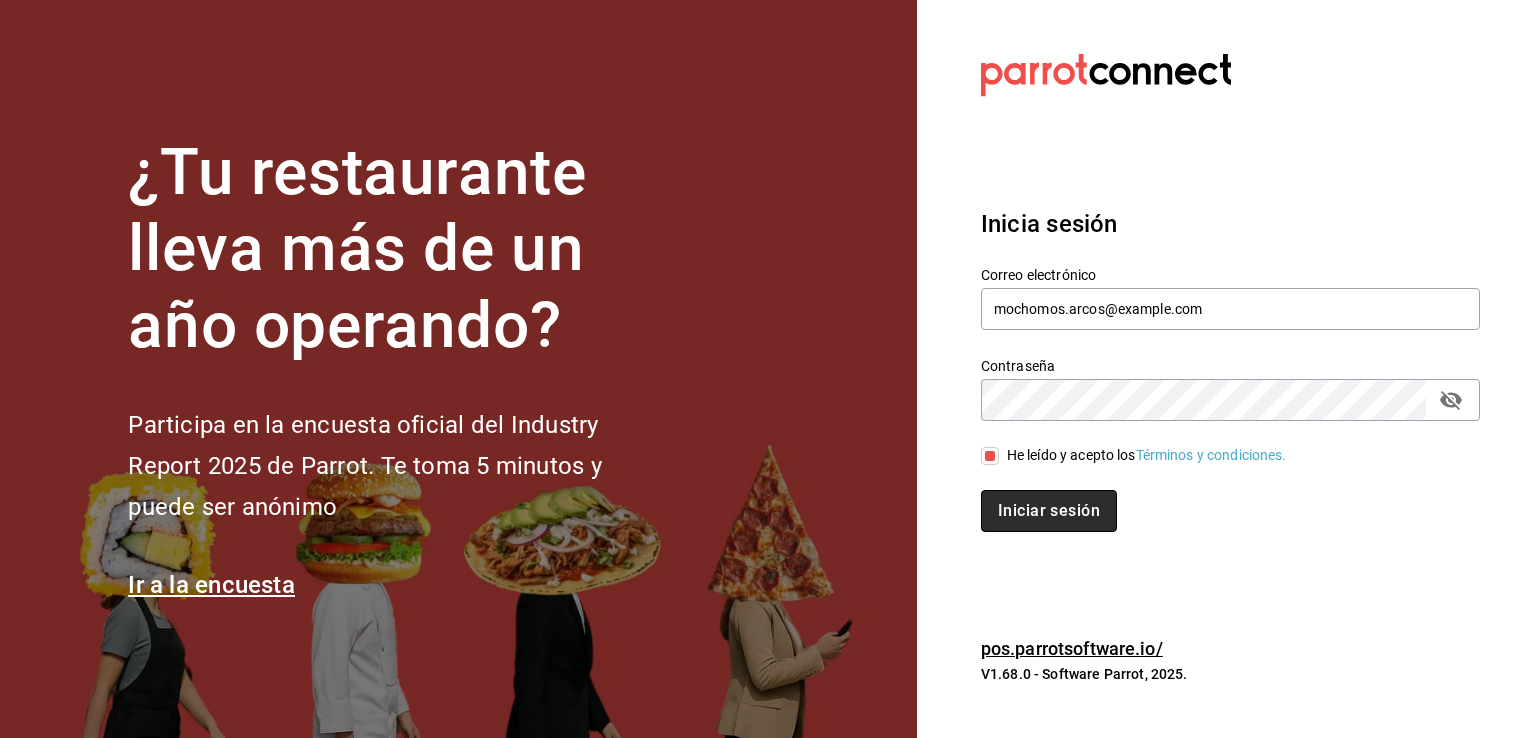 click on "Iniciar sesión" at bounding box center [1049, 511] 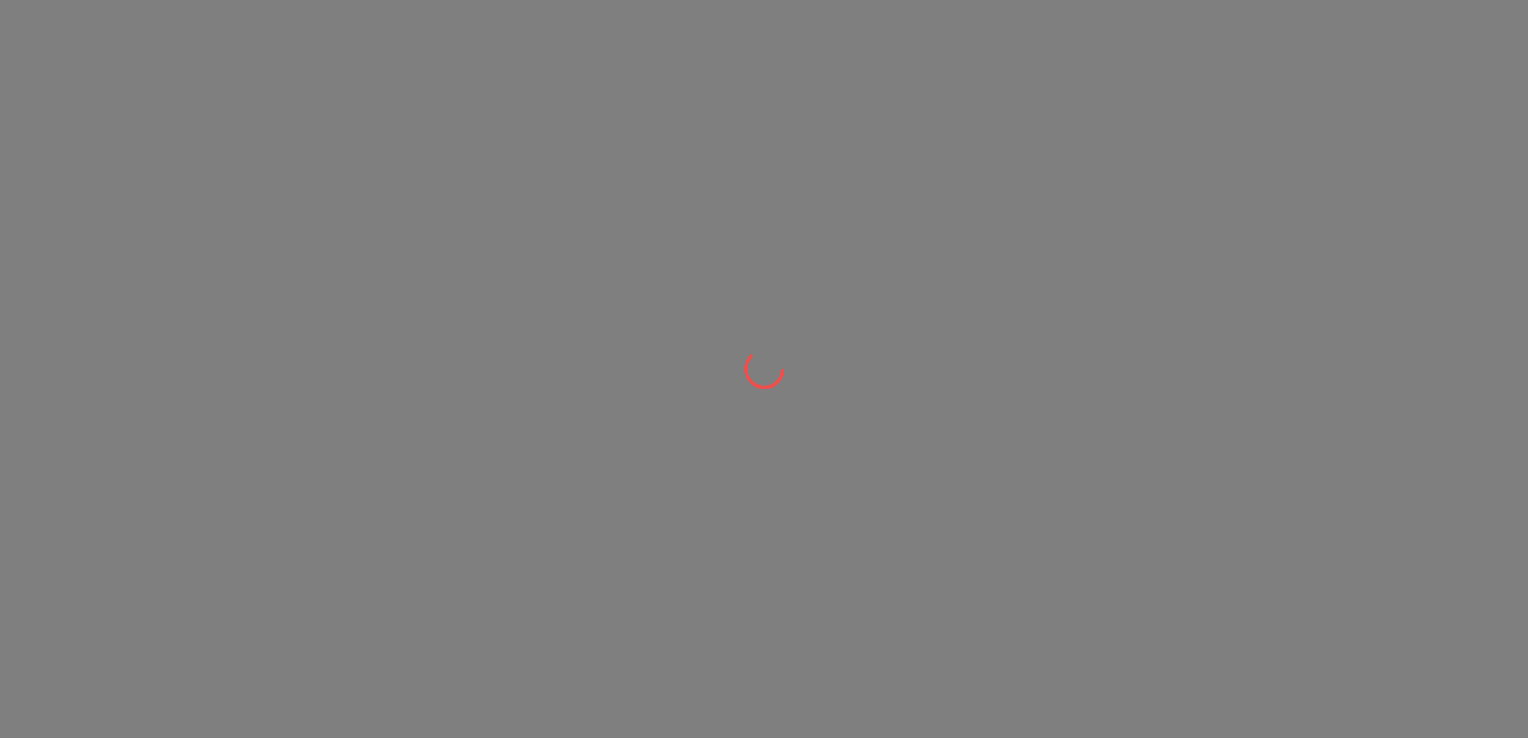 scroll, scrollTop: 0, scrollLeft: 0, axis: both 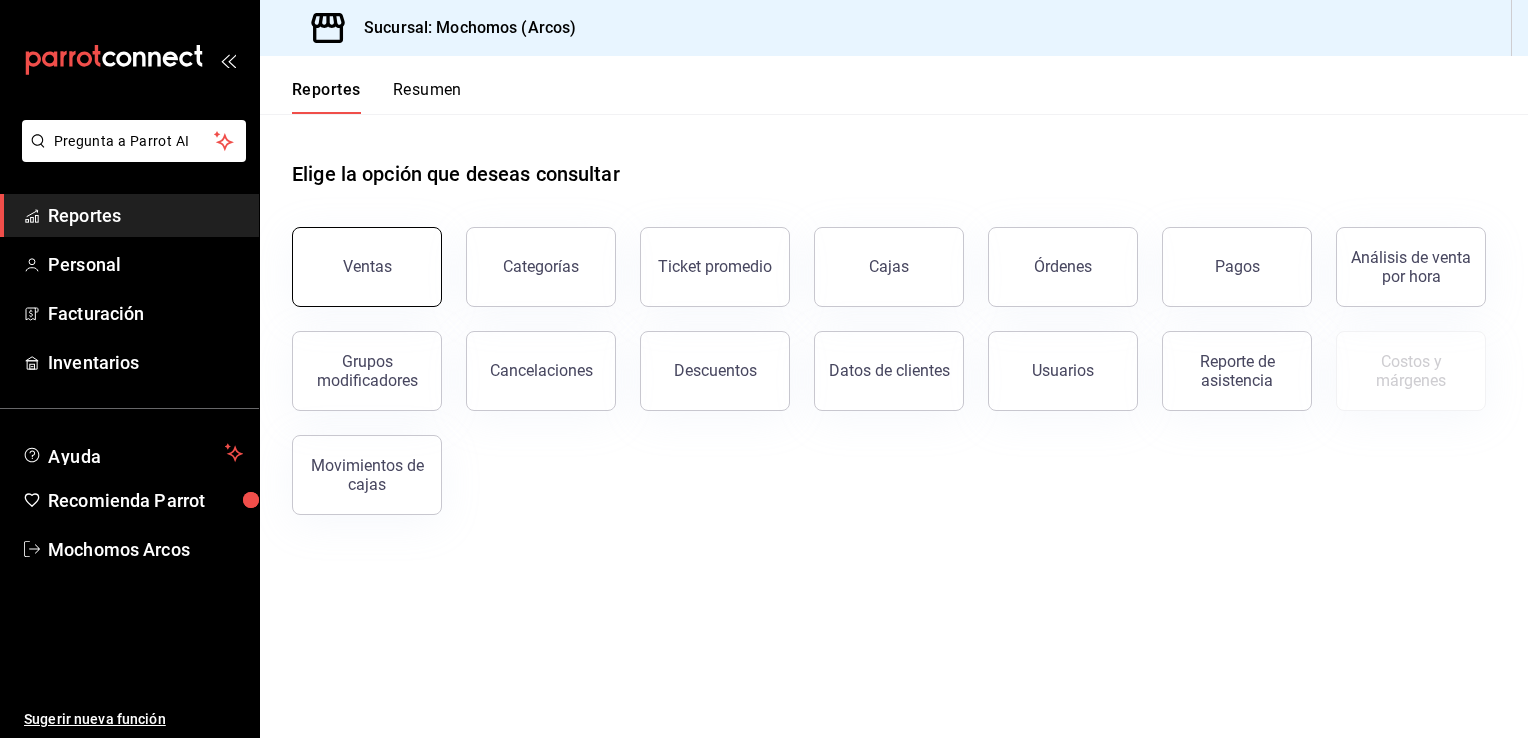 click on "Ventas" at bounding box center (367, 267) 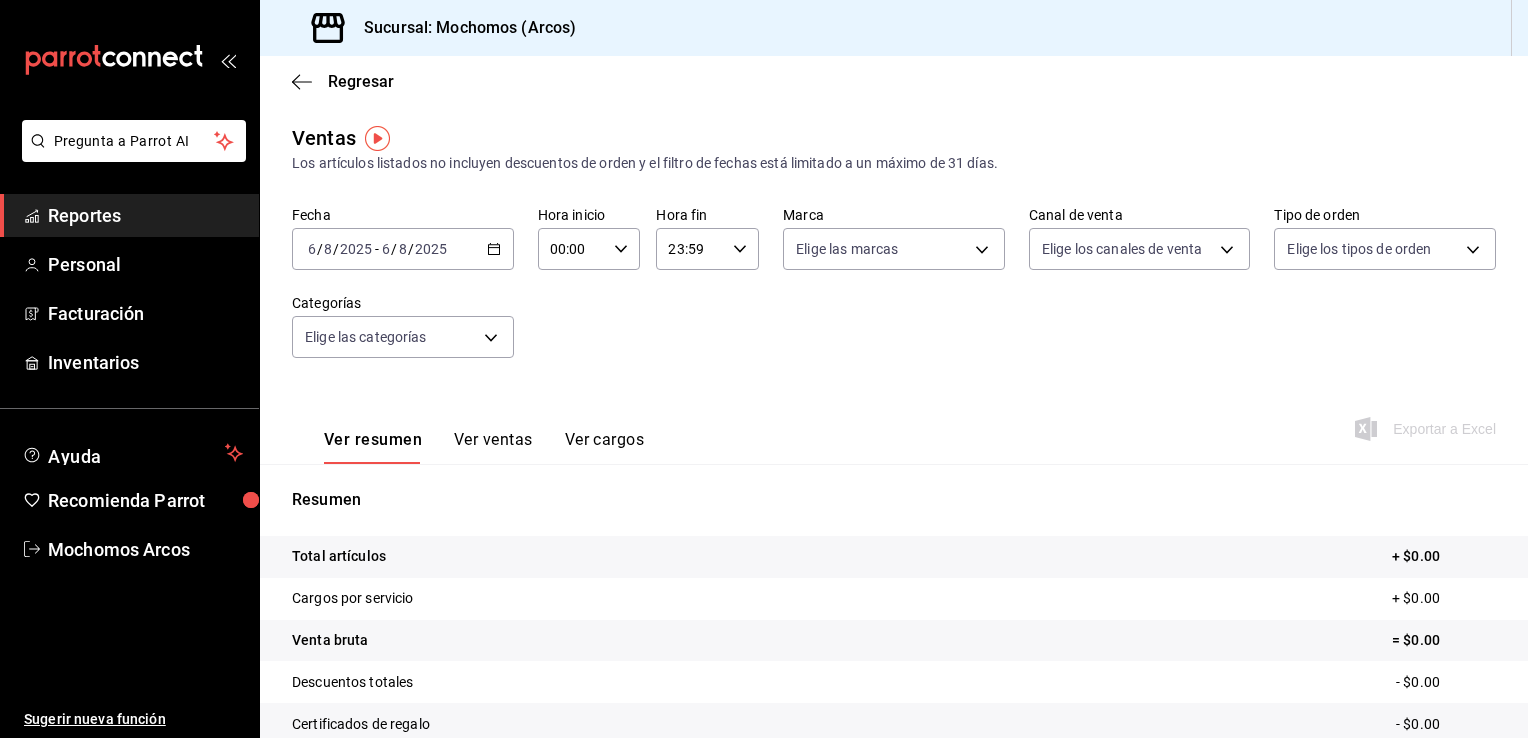 click on "2025-08-06 6 / 8 / 2025 - 2025-08-06 6 / 8 / 2025" at bounding box center (403, 249) 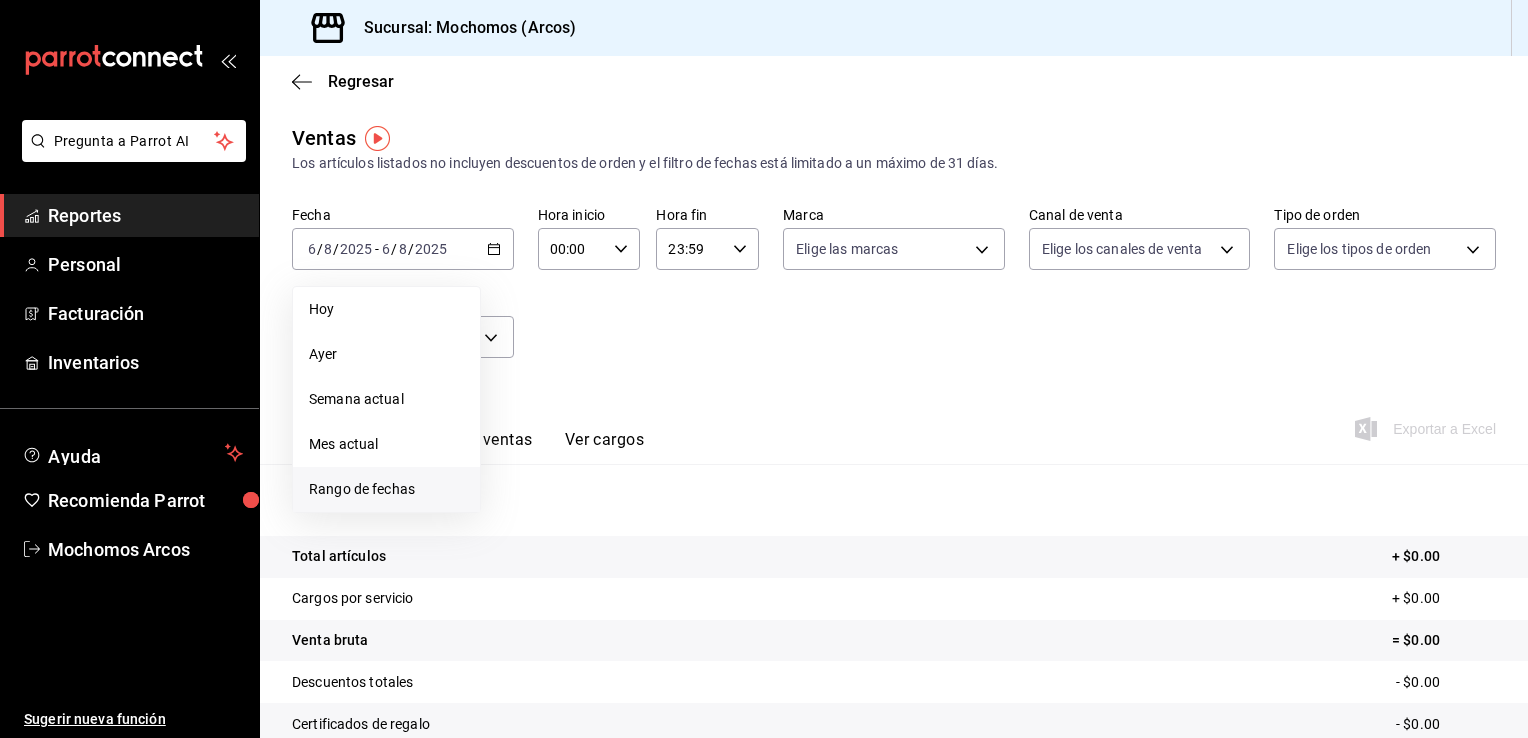 click on "Rango de fechas" at bounding box center (386, 489) 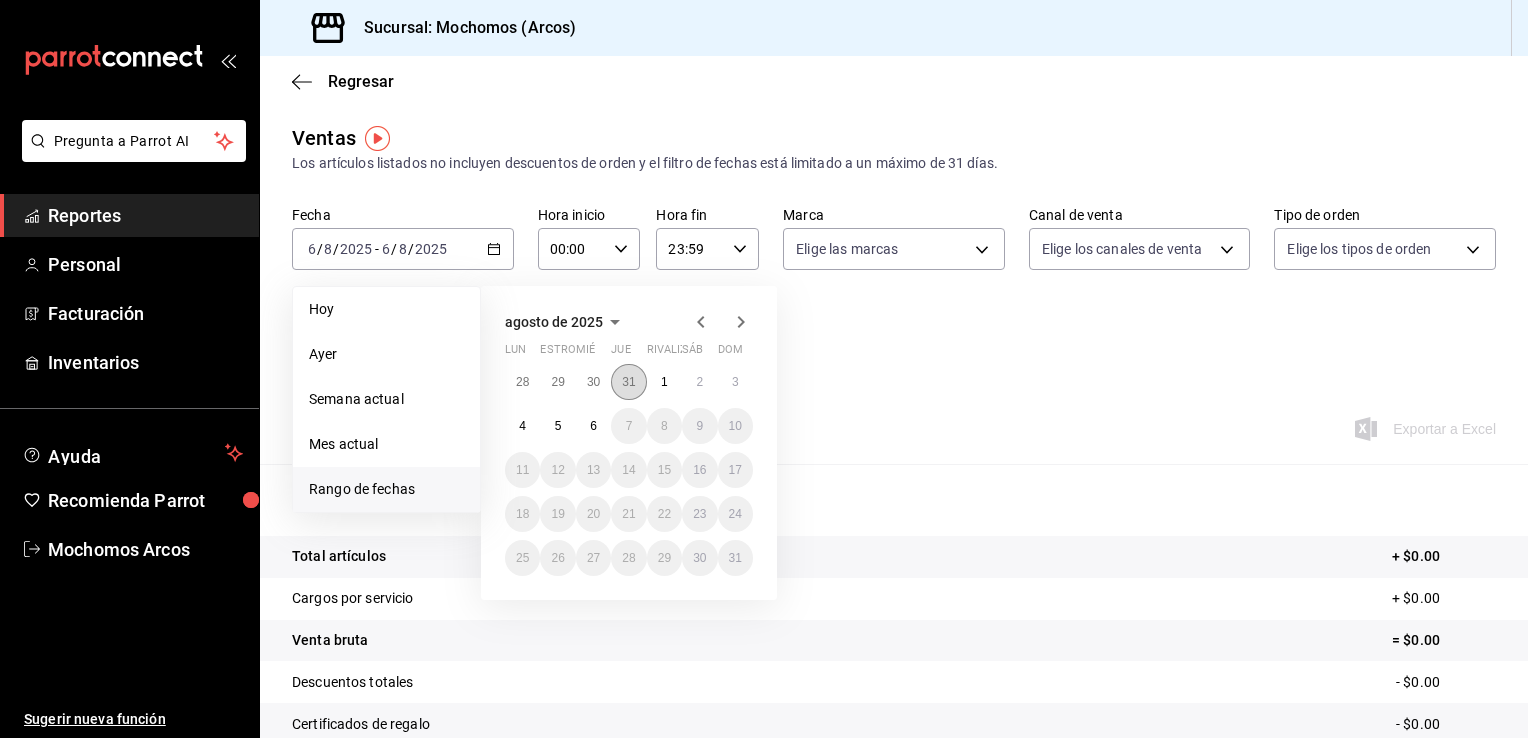 click on "31" at bounding box center [628, 382] 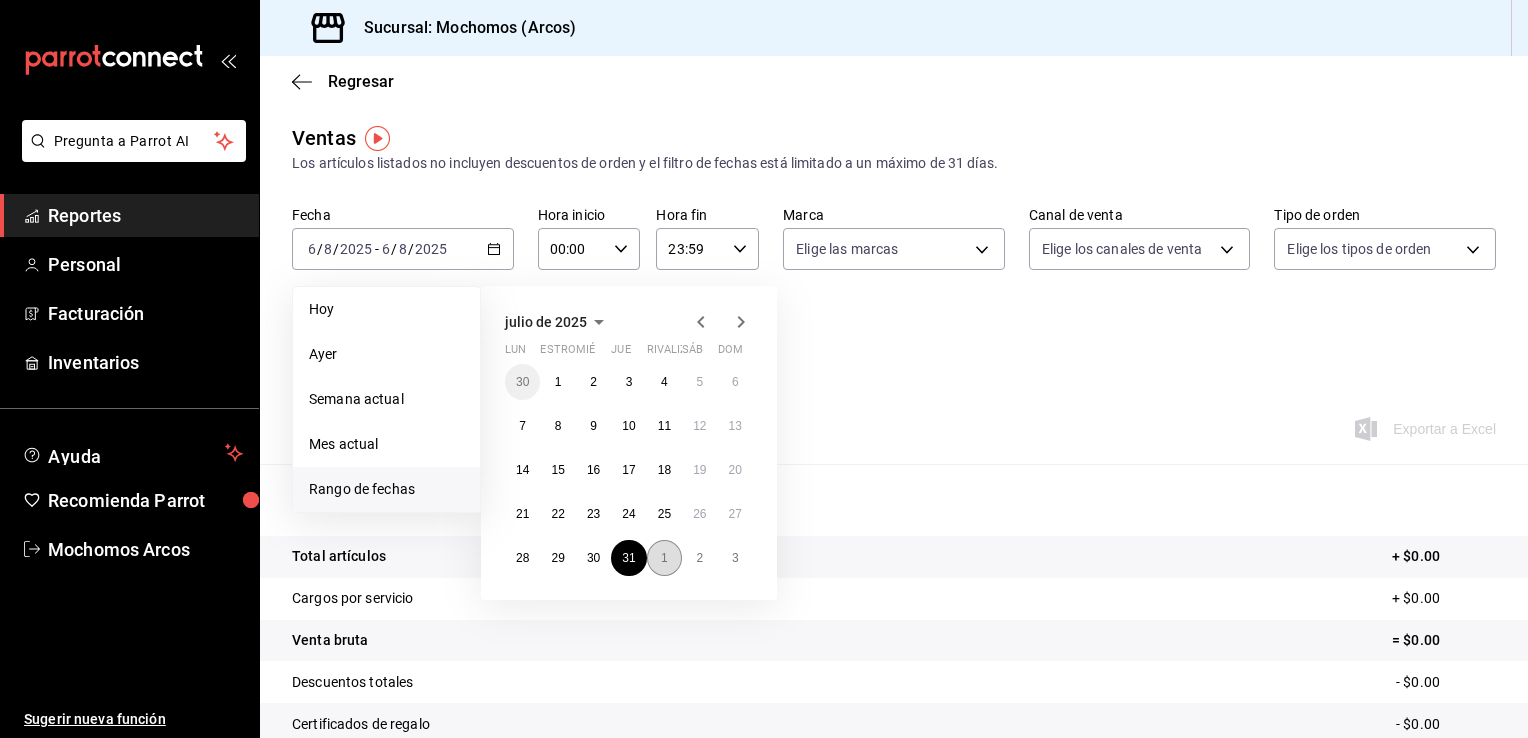 click on "1" at bounding box center (664, 558) 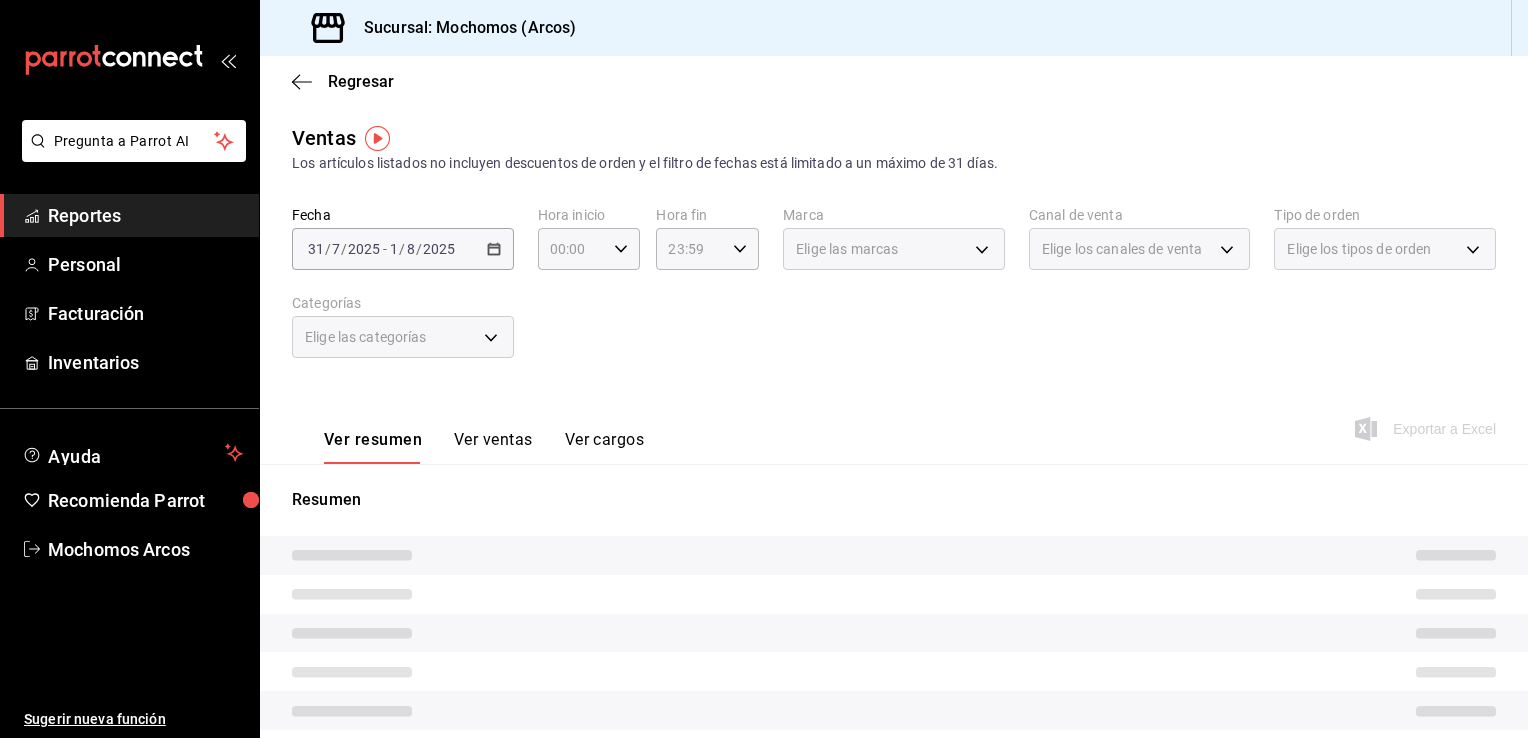 click on "[DATE] [DATE] - [DATE] [DATE]" at bounding box center (403, 249) 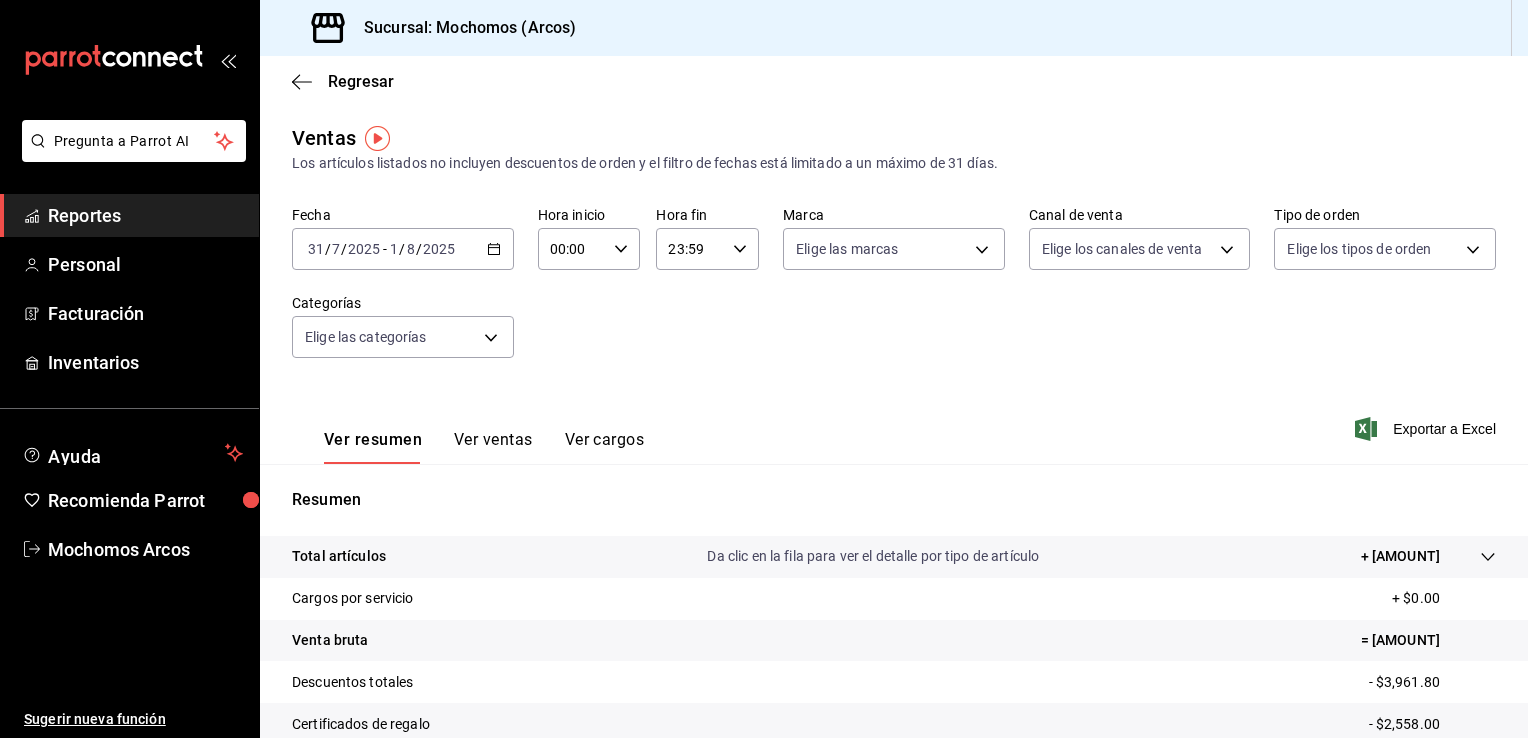 click on "[DATE] [DATE] - [DATE] [DATE]" at bounding box center [403, 249] 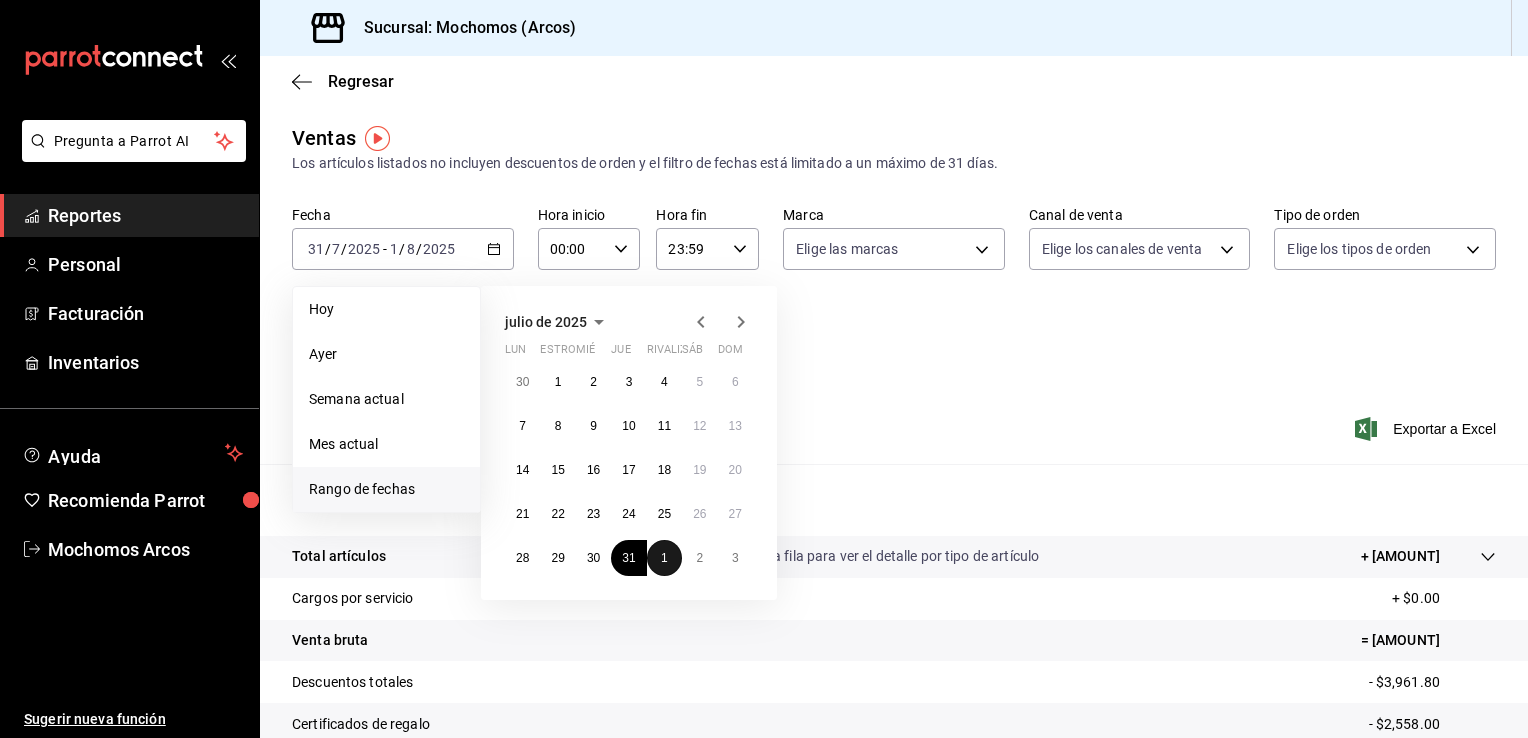 click on "1" at bounding box center (664, 558) 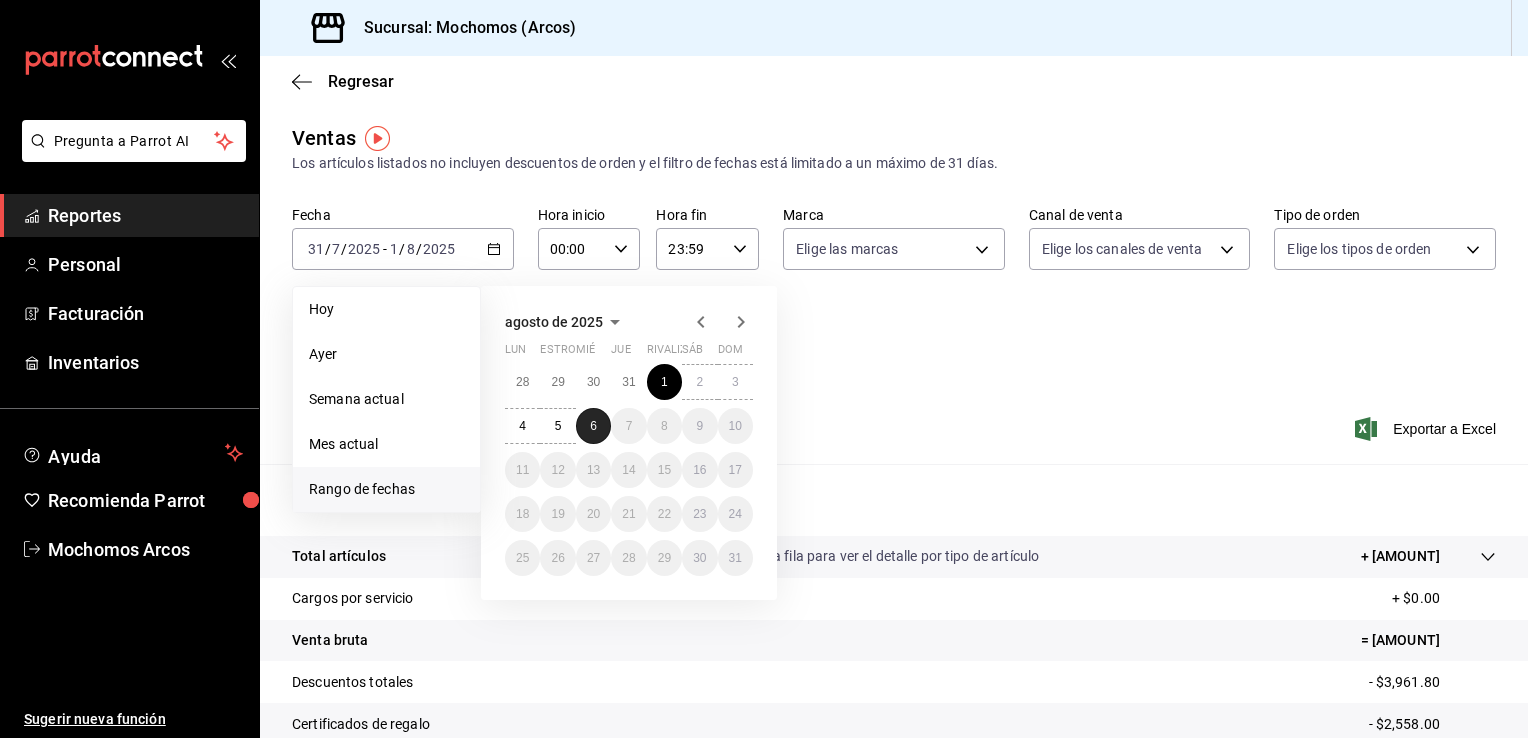 click on "6" at bounding box center (593, 426) 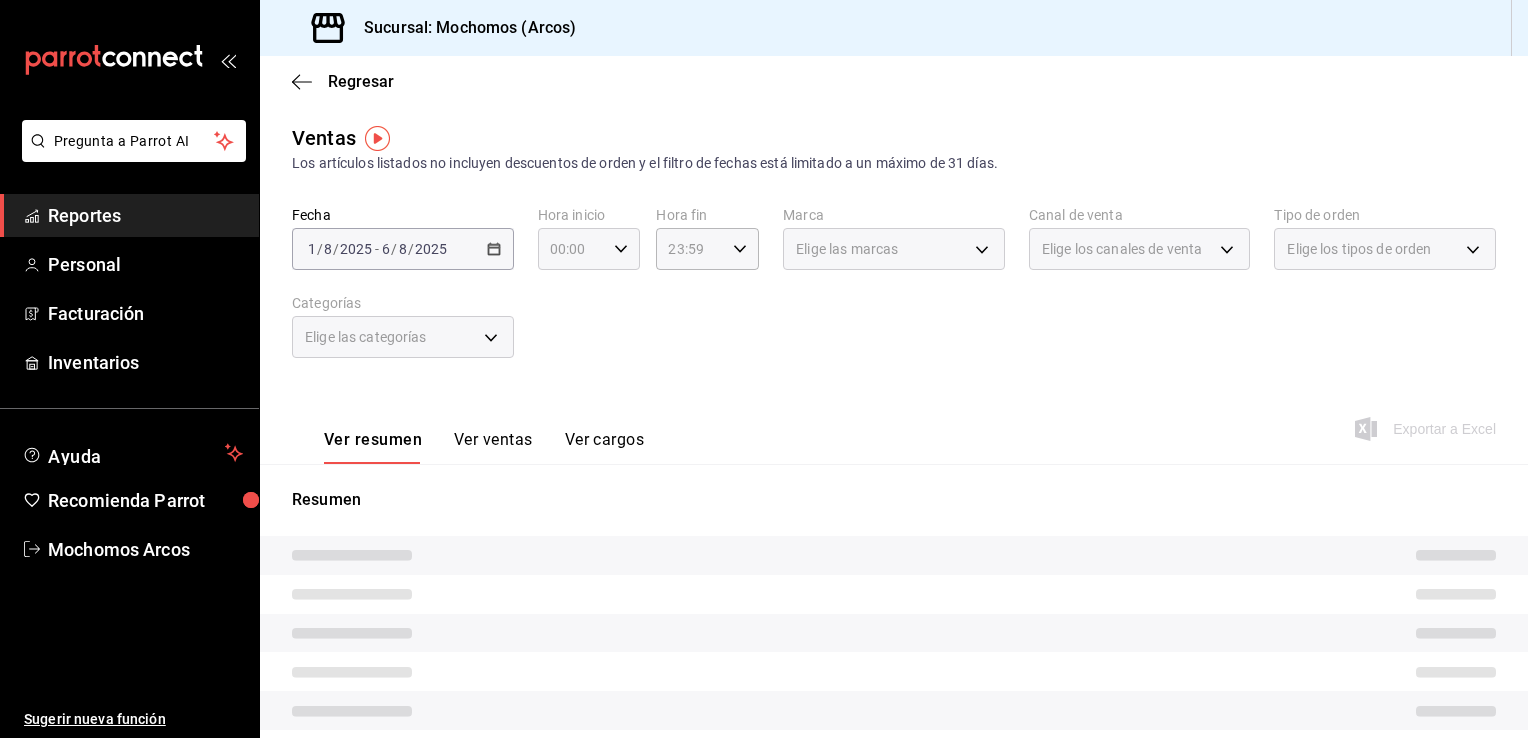 click on "00:00 Hora inicio" at bounding box center (589, 249) 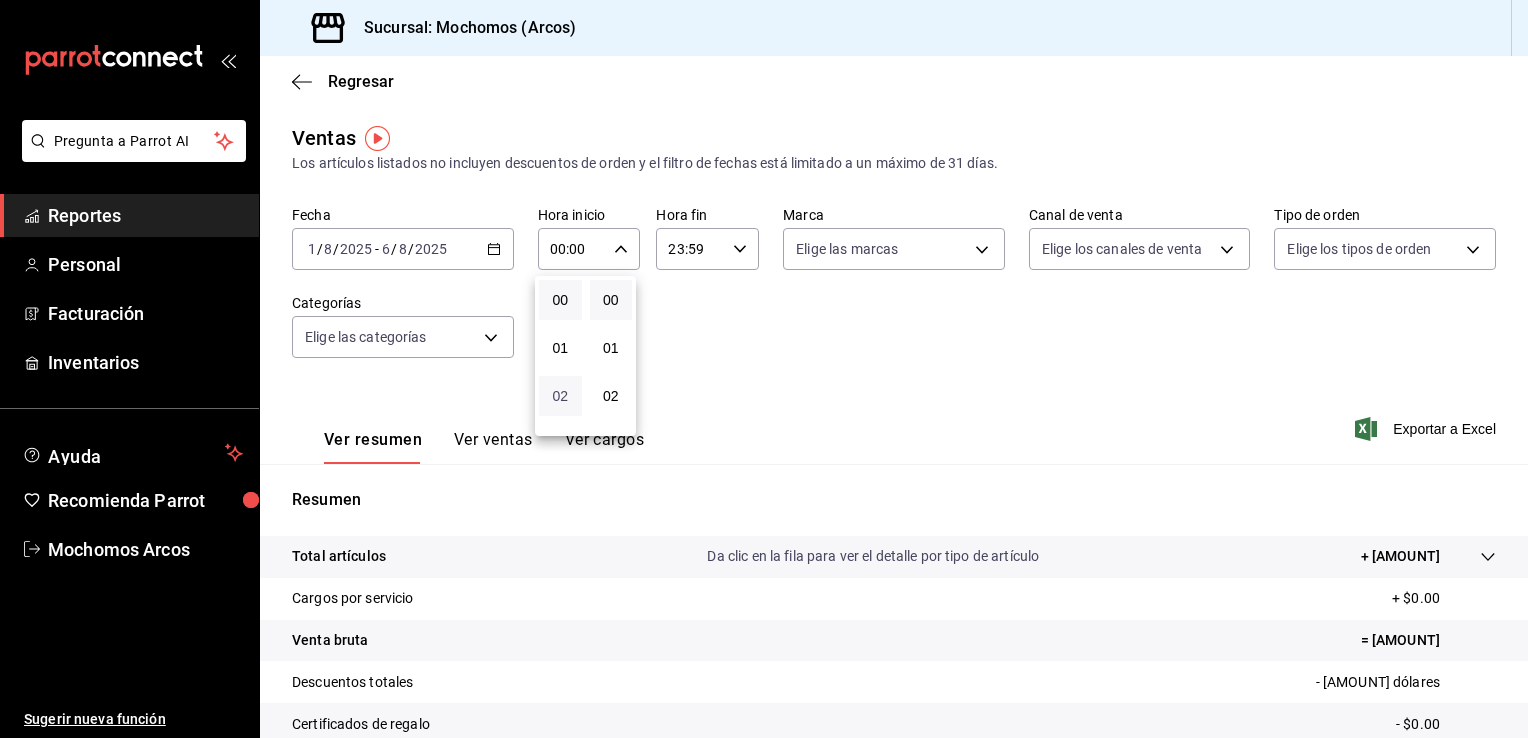 click on "02" at bounding box center [560, 396] 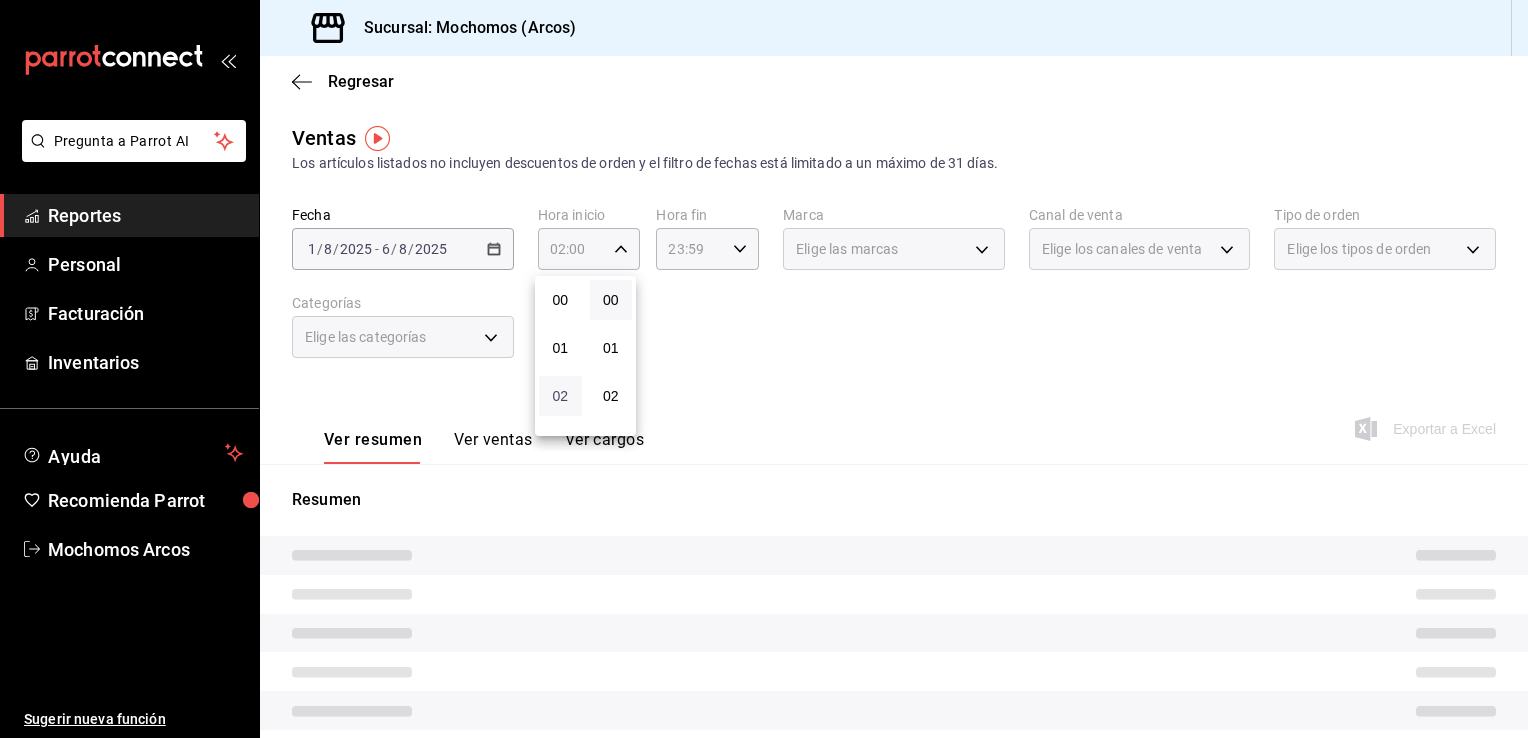type 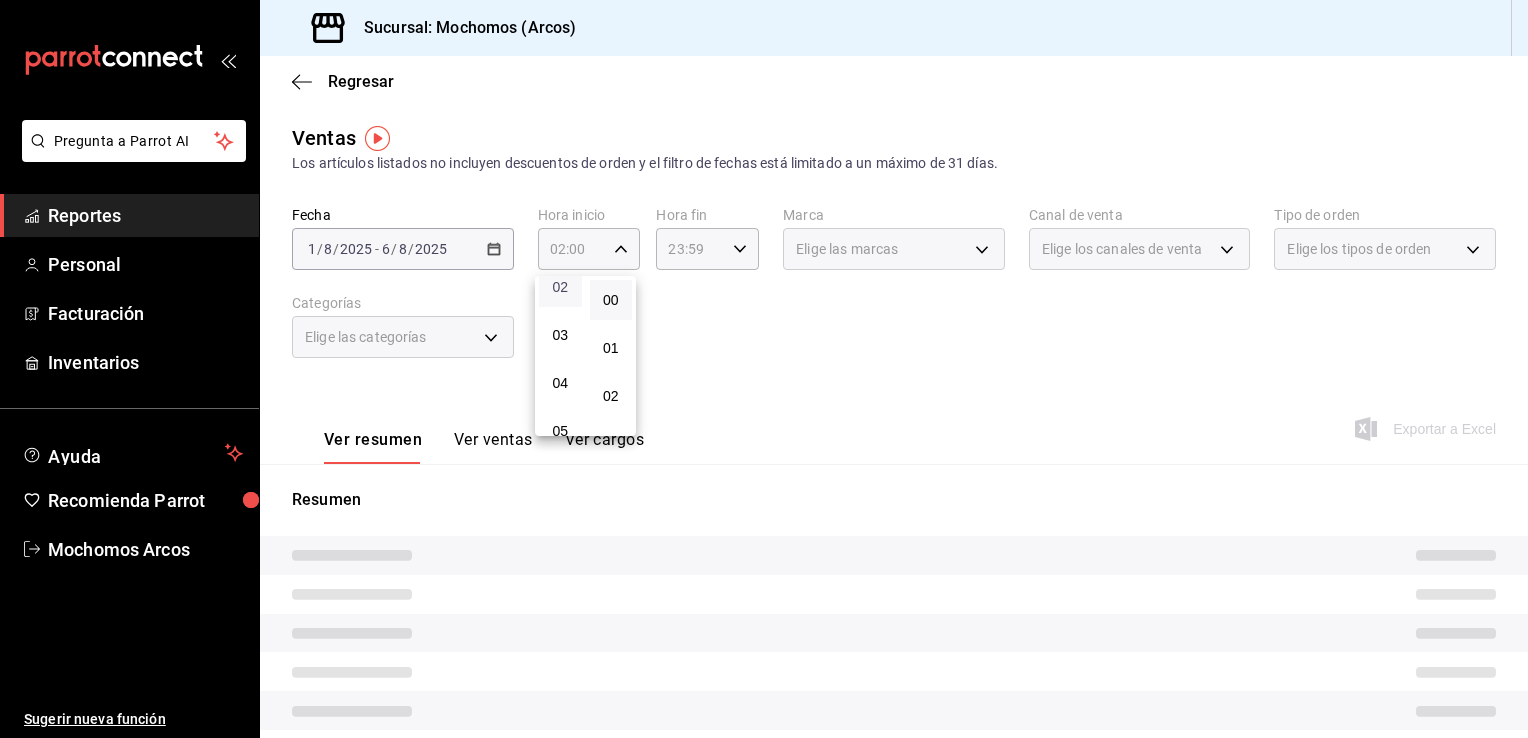 scroll, scrollTop: 160, scrollLeft: 0, axis: vertical 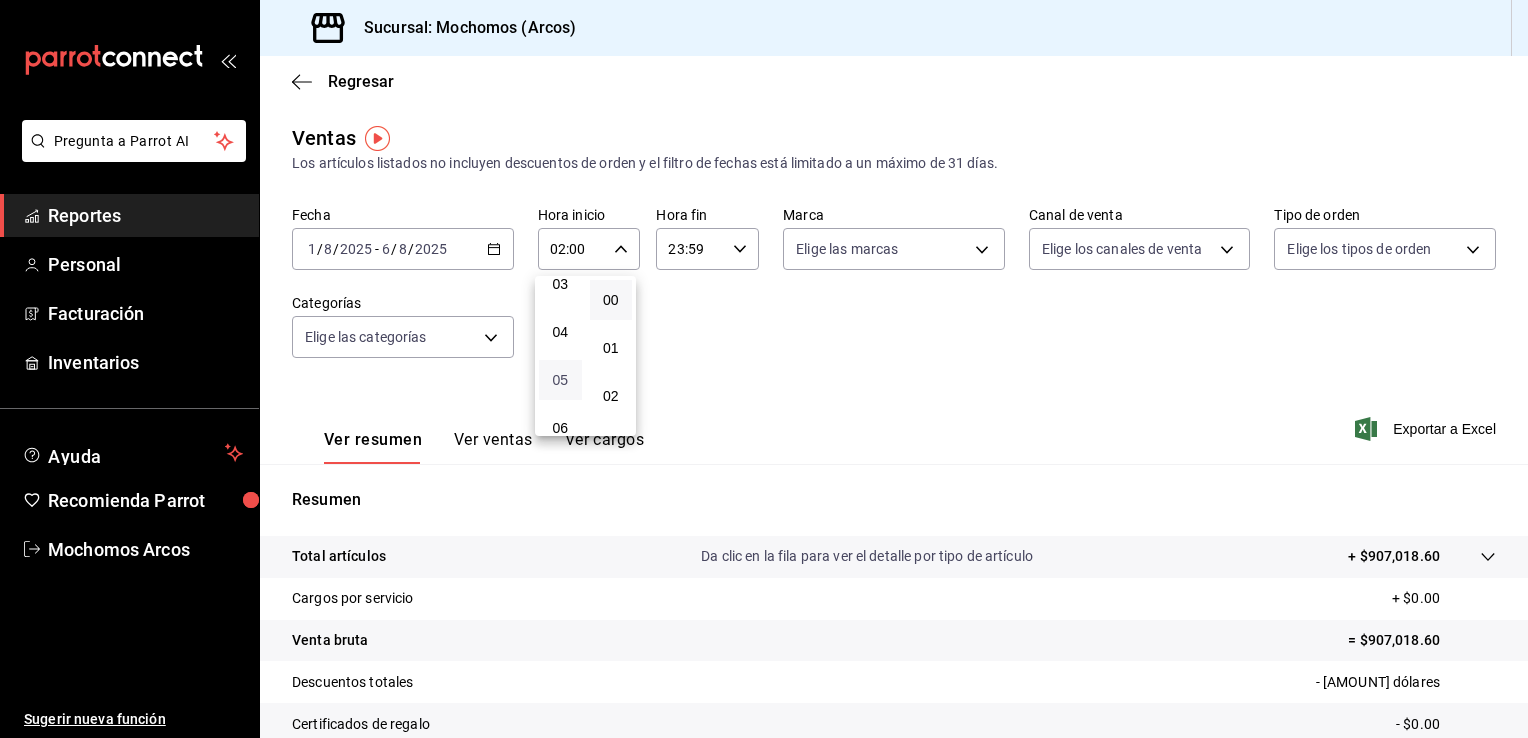 click on "05" at bounding box center (560, 380) 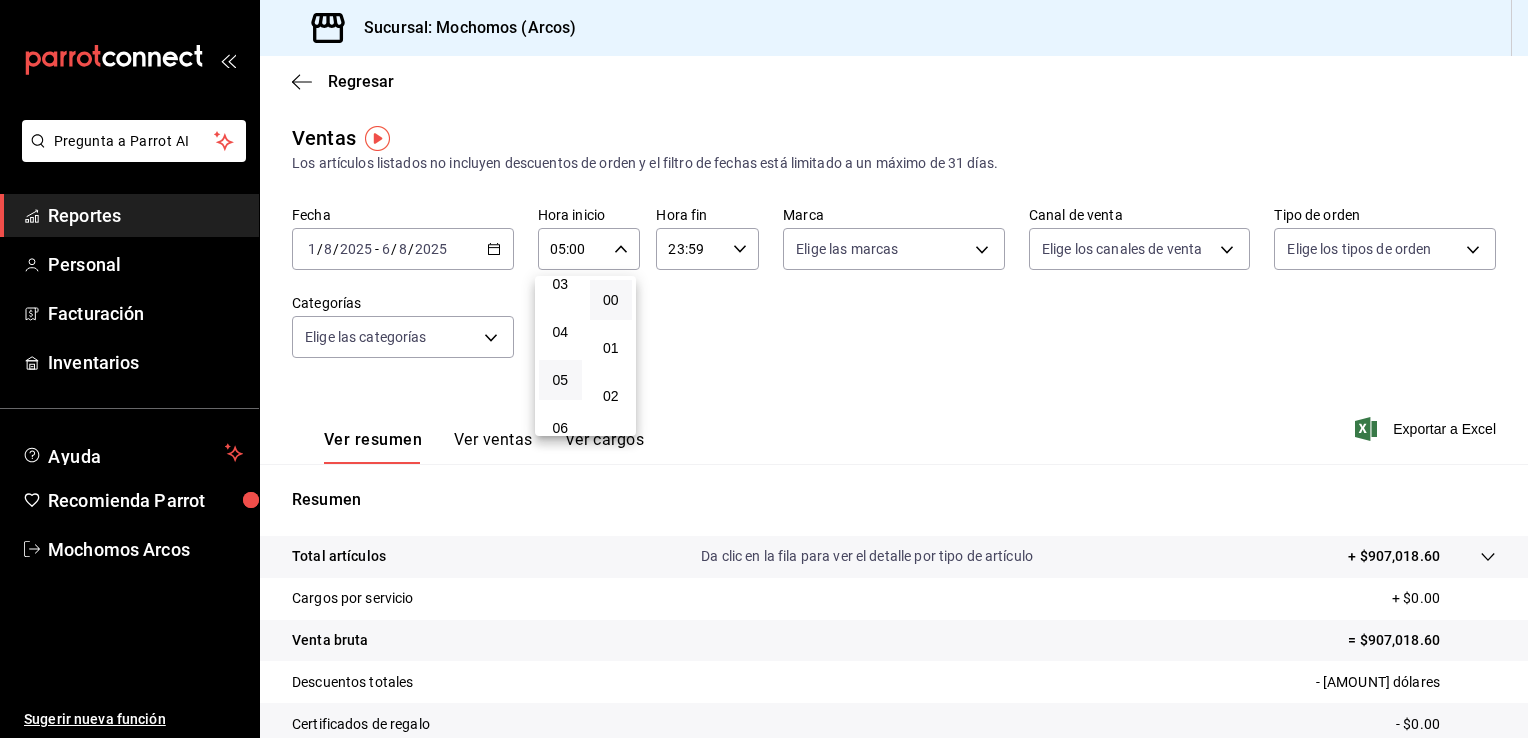 click at bounding box center (764, 369) 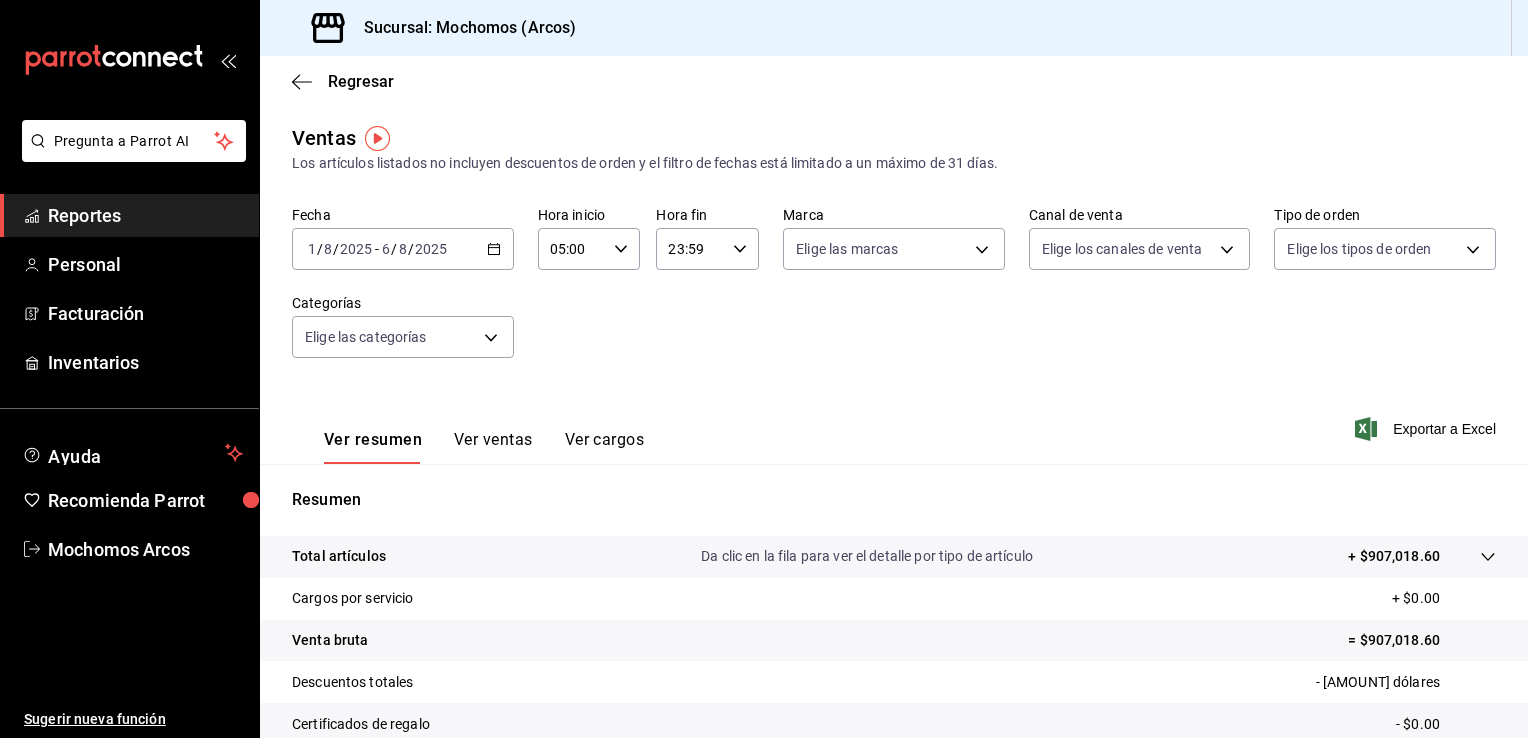 click 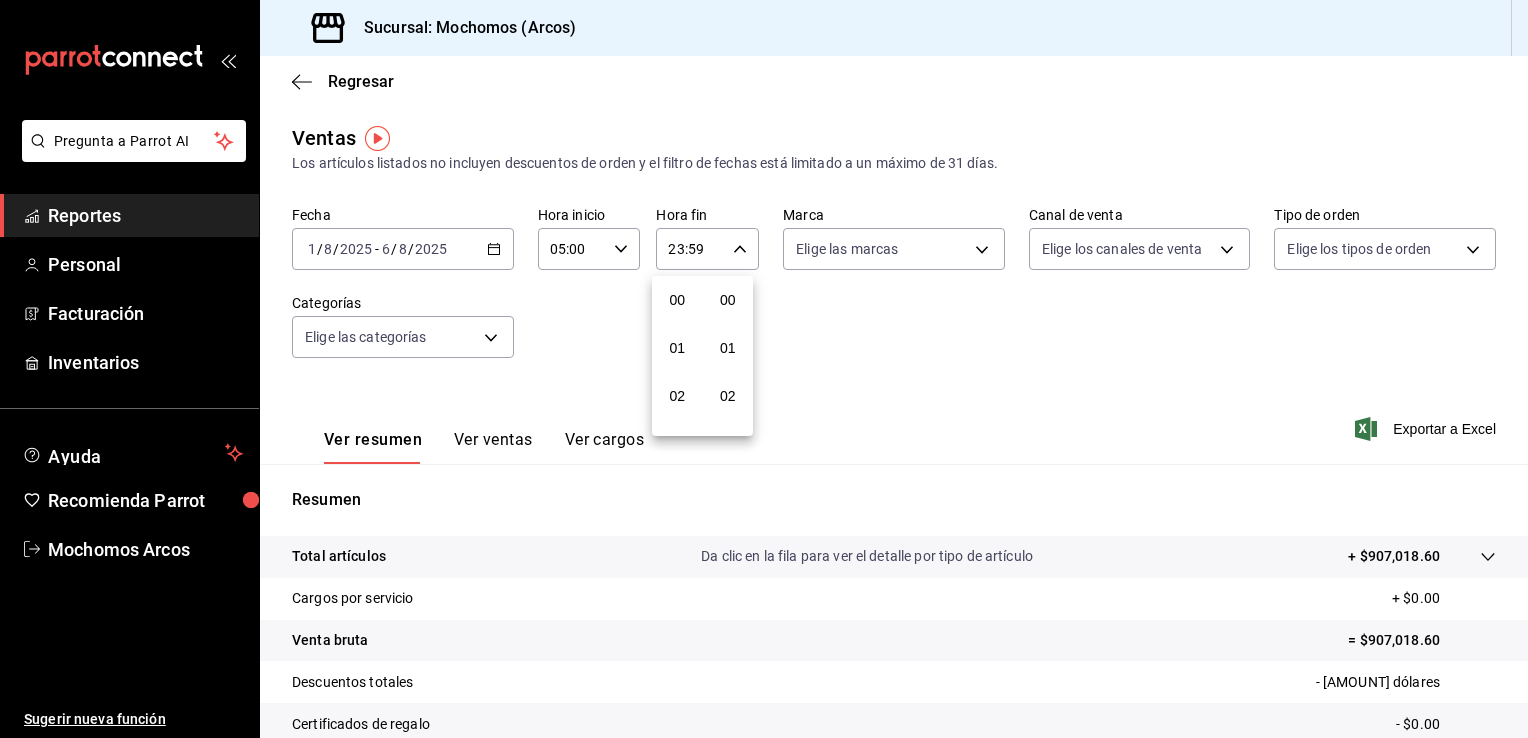 scroll, scrollTop: 1011, scrollLeft: 0, axis: vertical 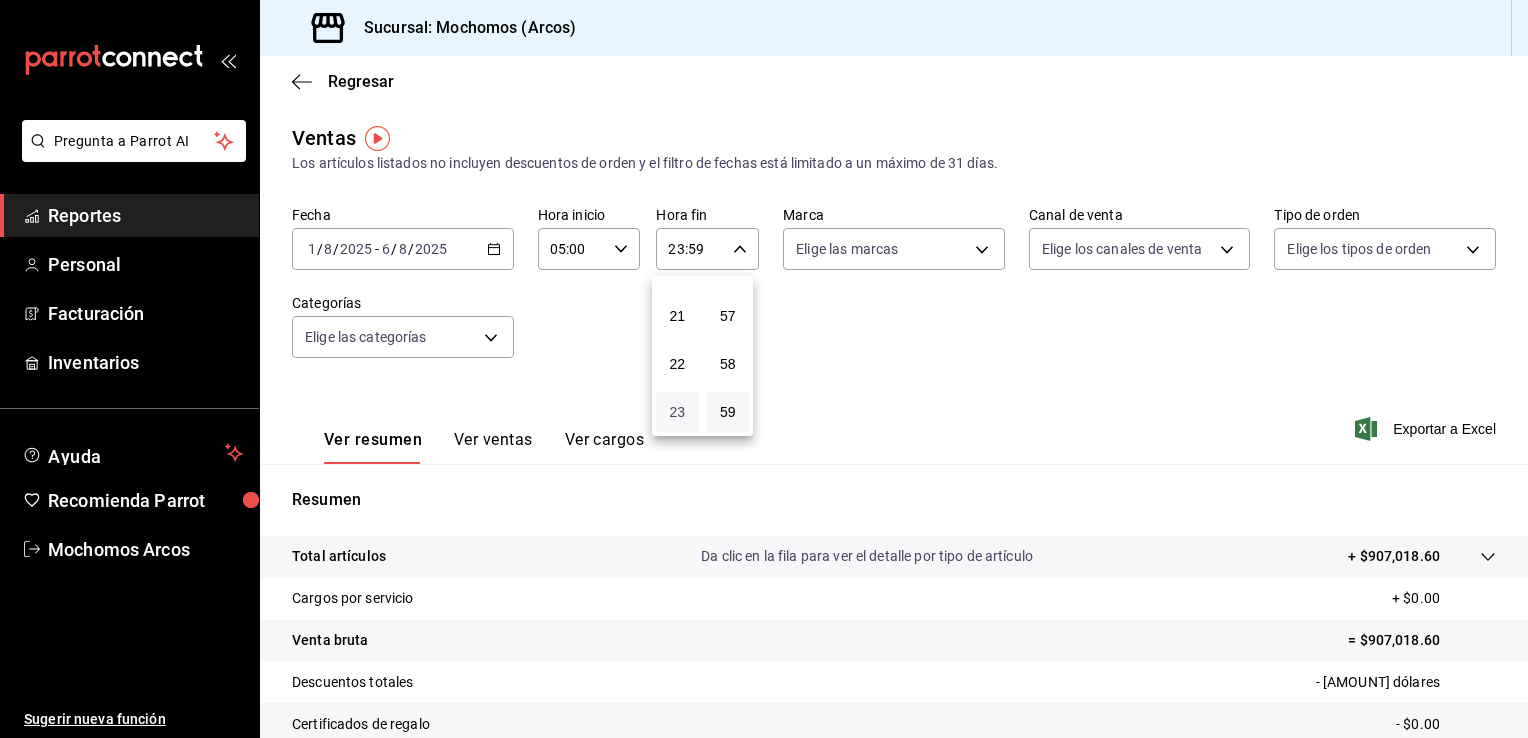 click on "23" at bounding box center [677, 412] 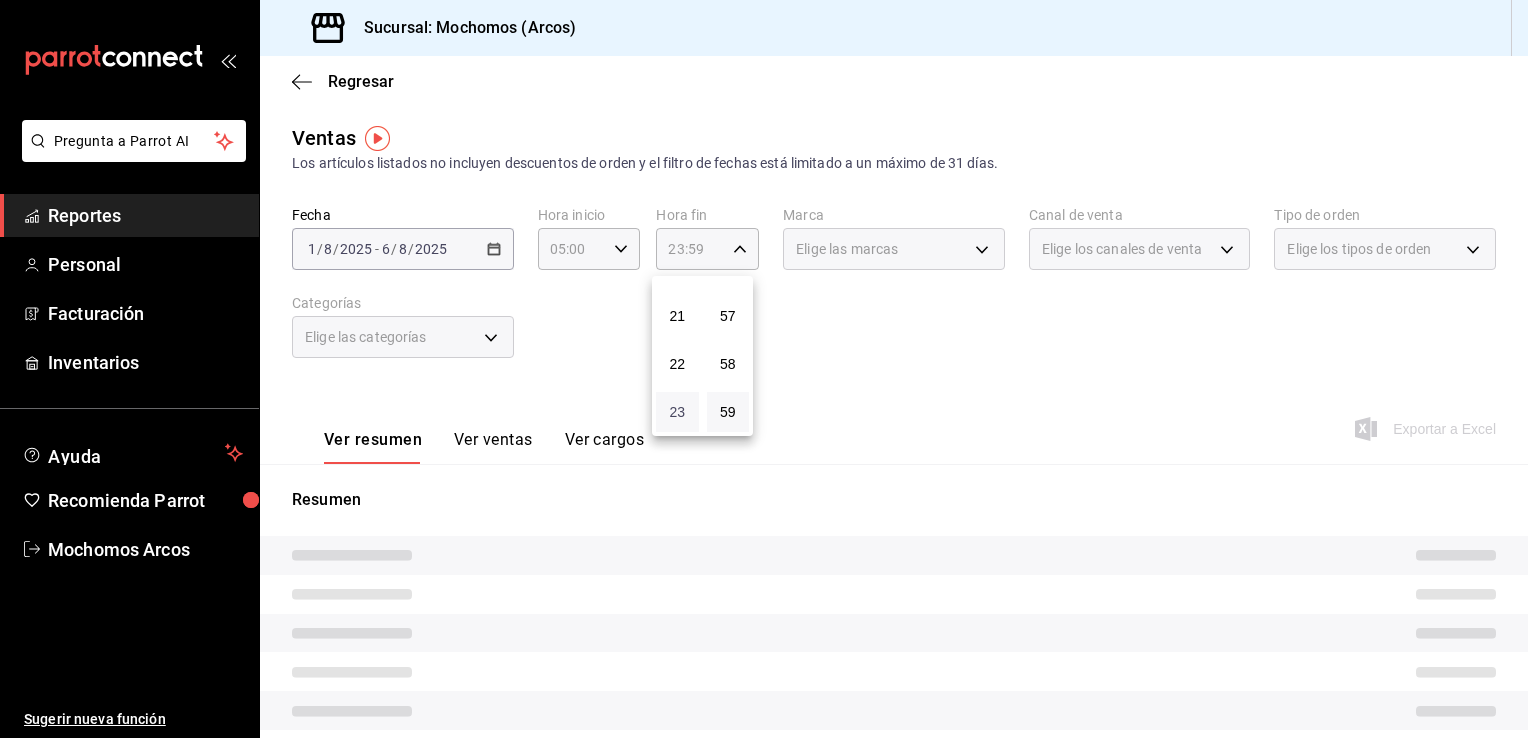 type 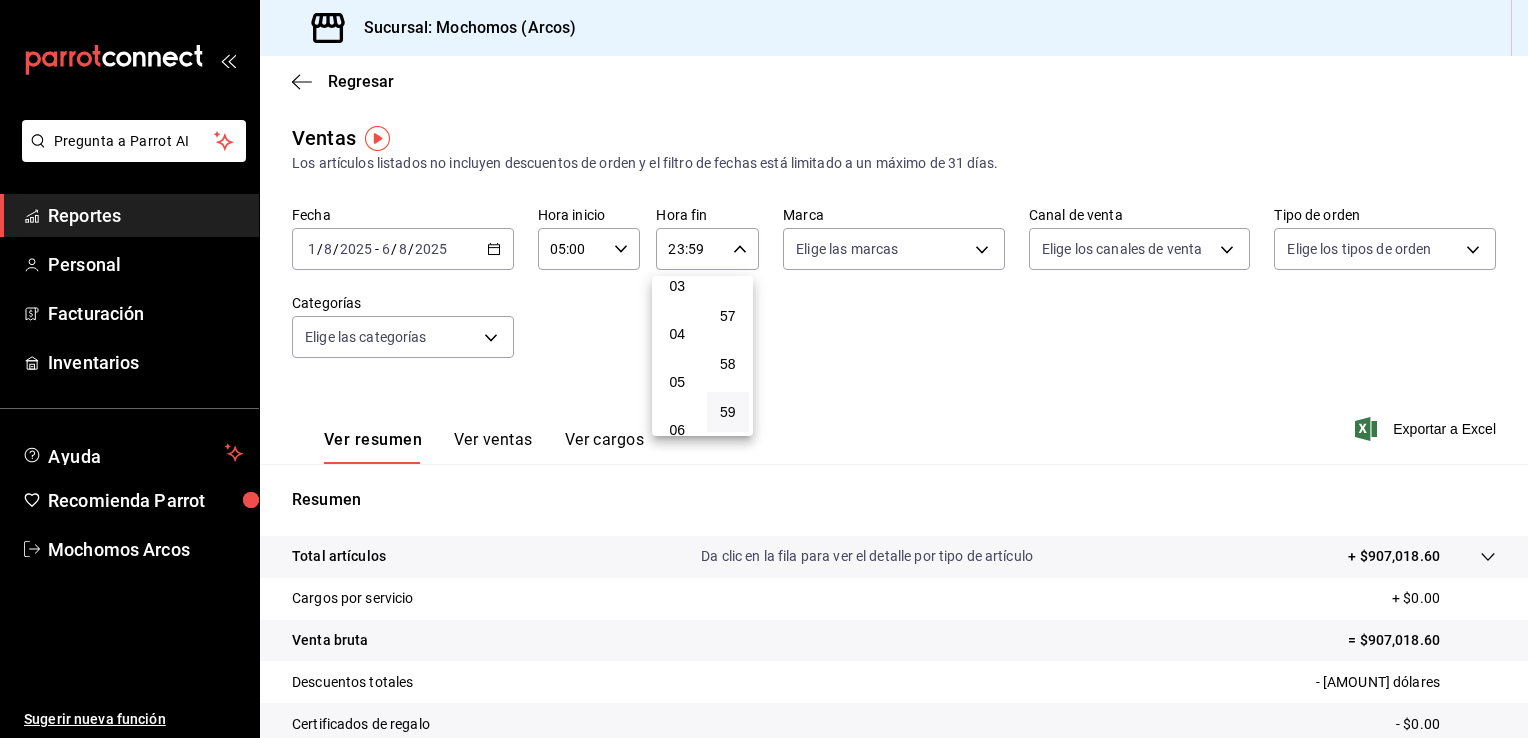 scroll, scrollTop: 160, scrollLeft: 0, axis: vertical 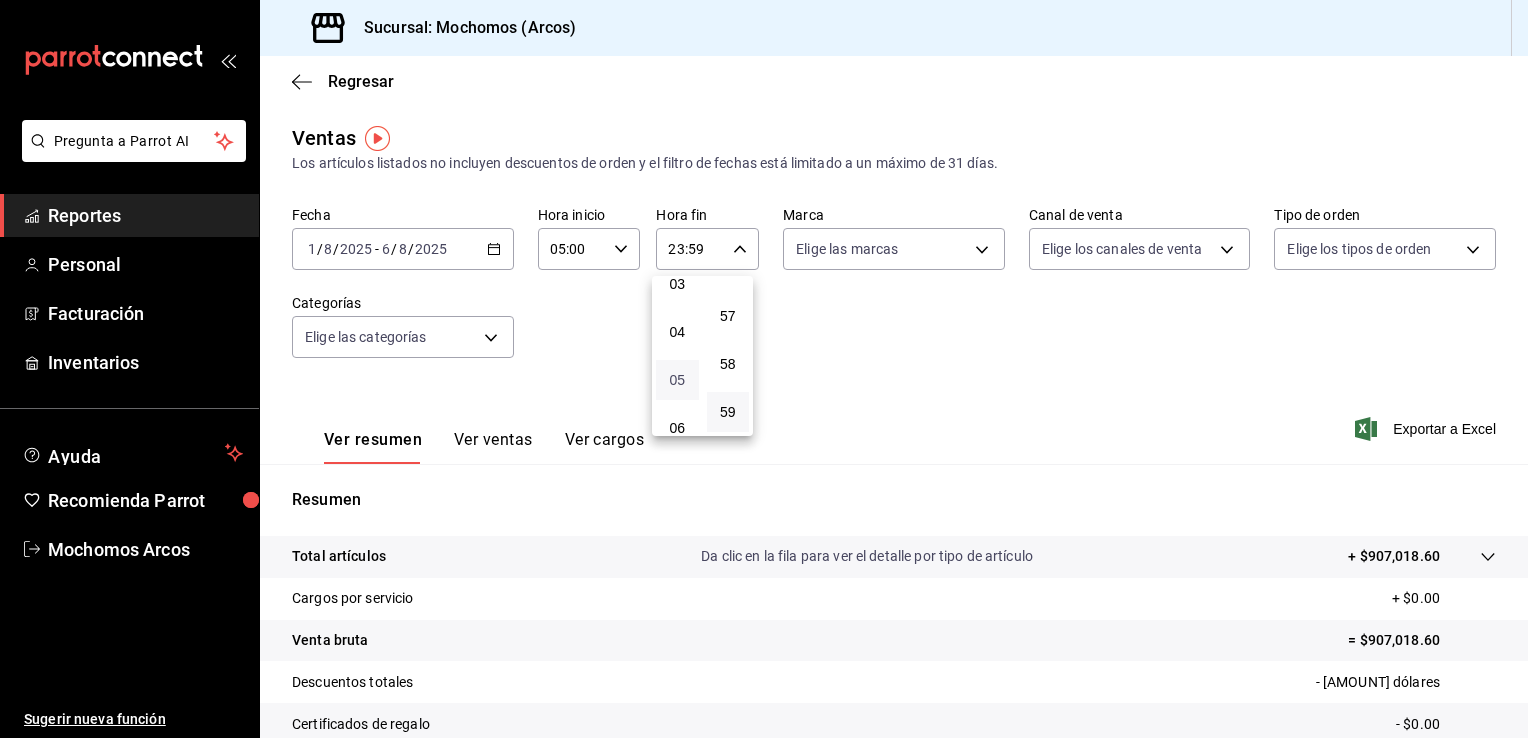 click on "05" at bounding box center (677, 380) 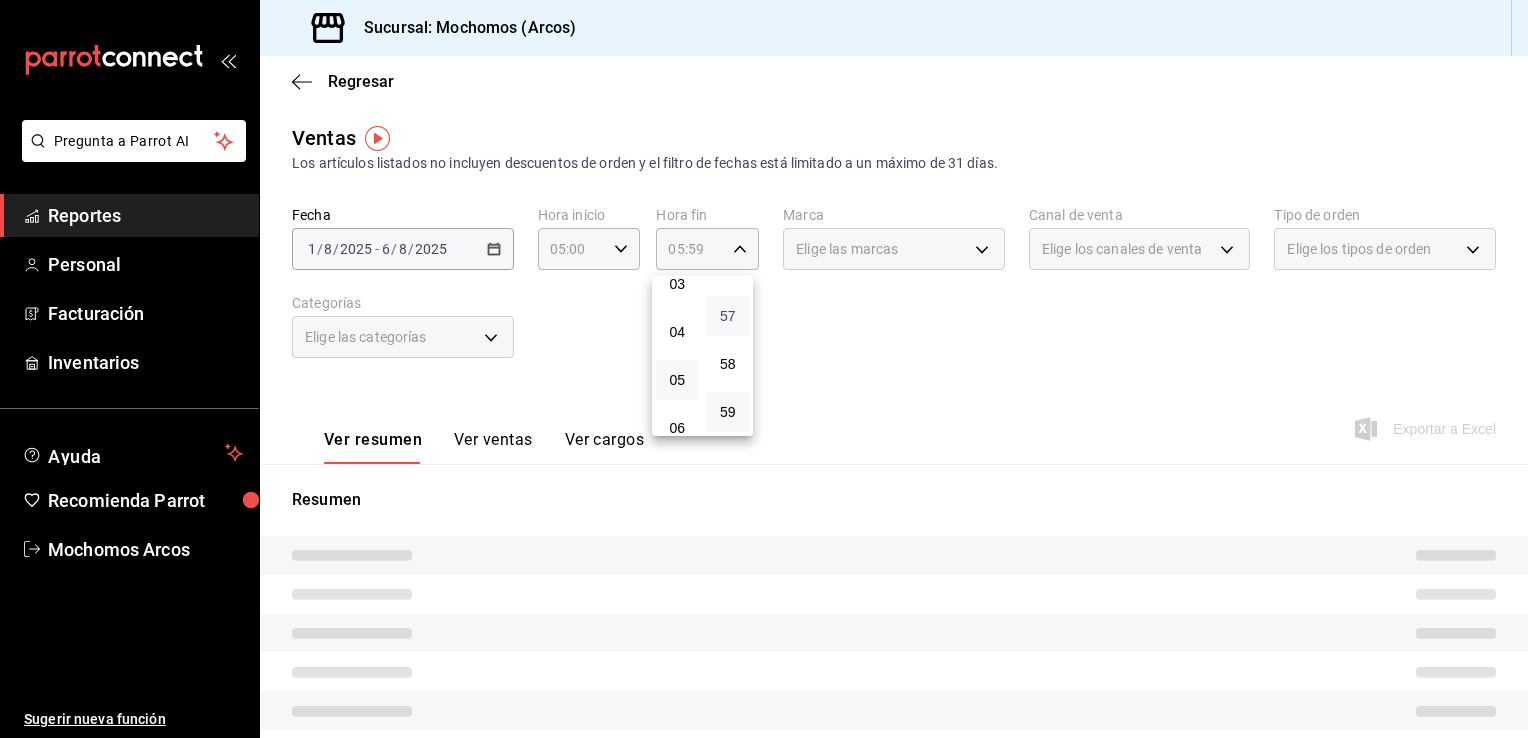 click on "57" at bounding box center [728, 316] 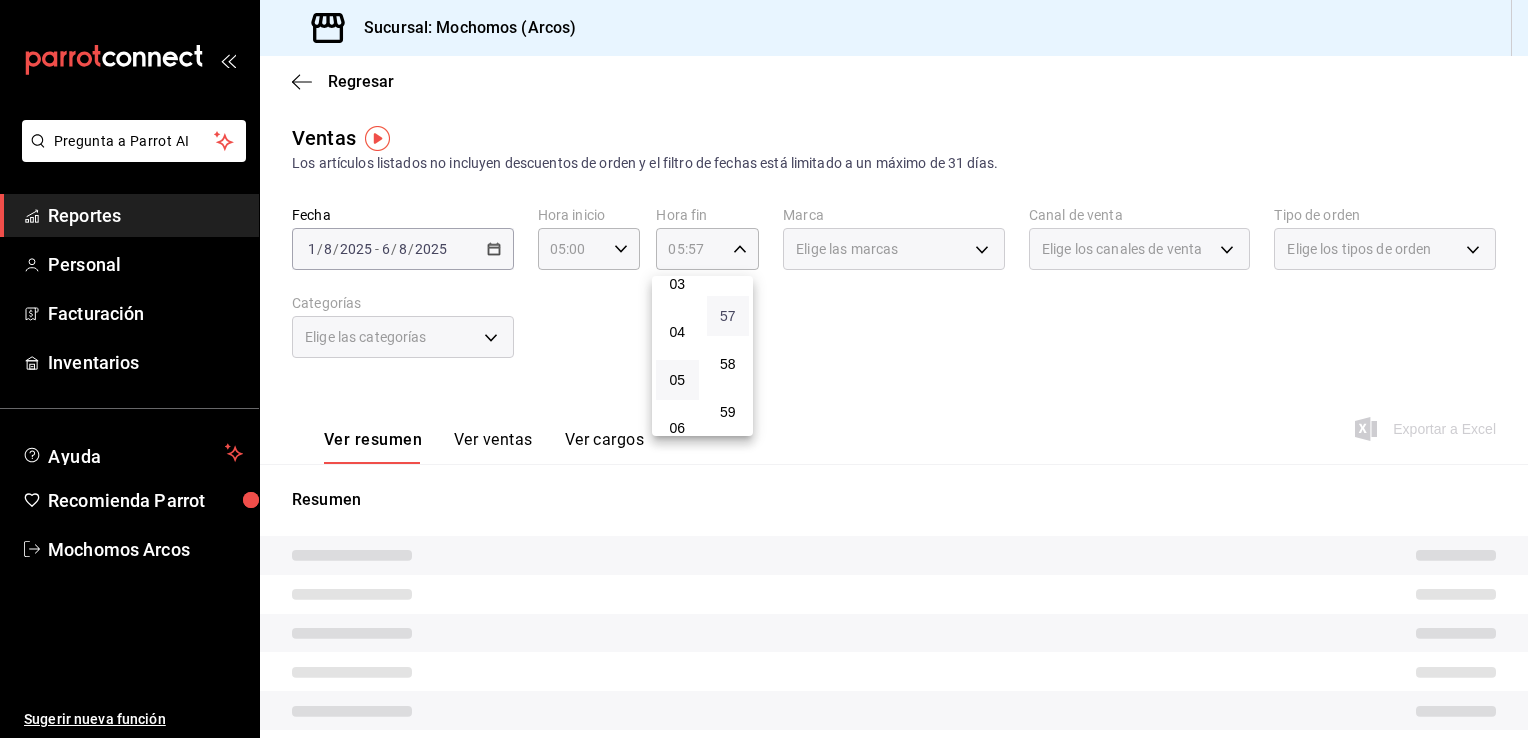 type 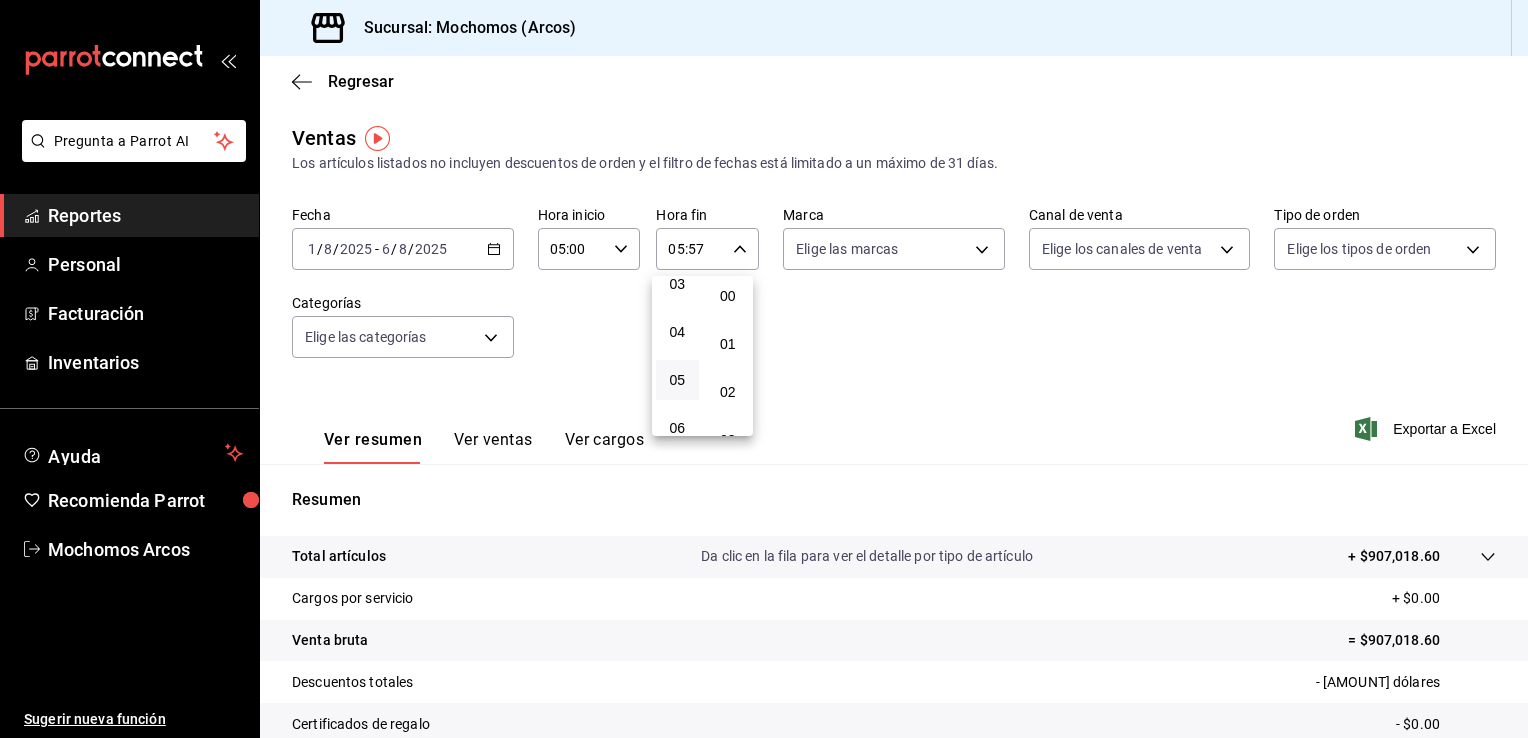 scroll, scrollTop: 0, scrollLeft: 0, axis: both 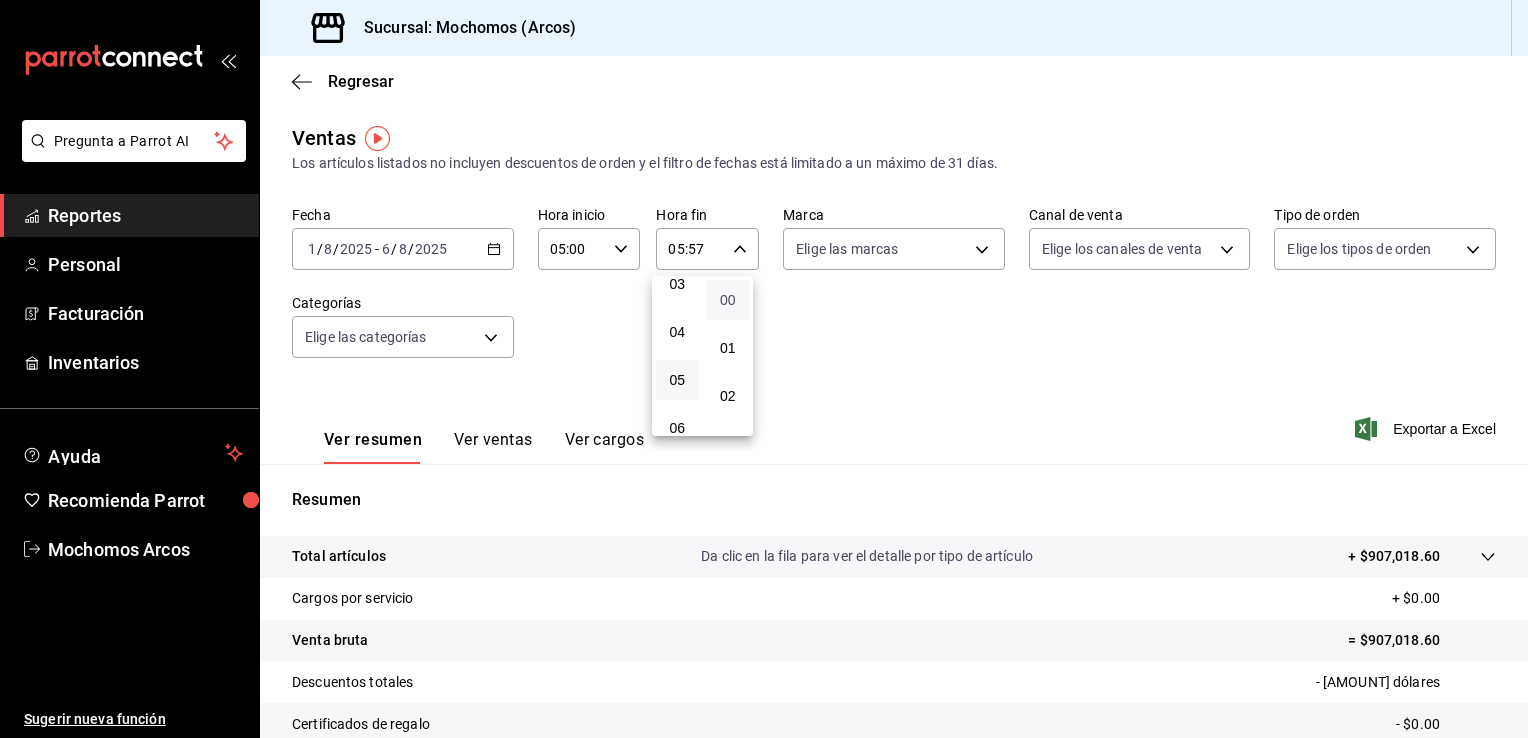 drag, startPoint x: 733, startPoint y: 299, endPoint x: 720, endPoint y: 299, distance: 13 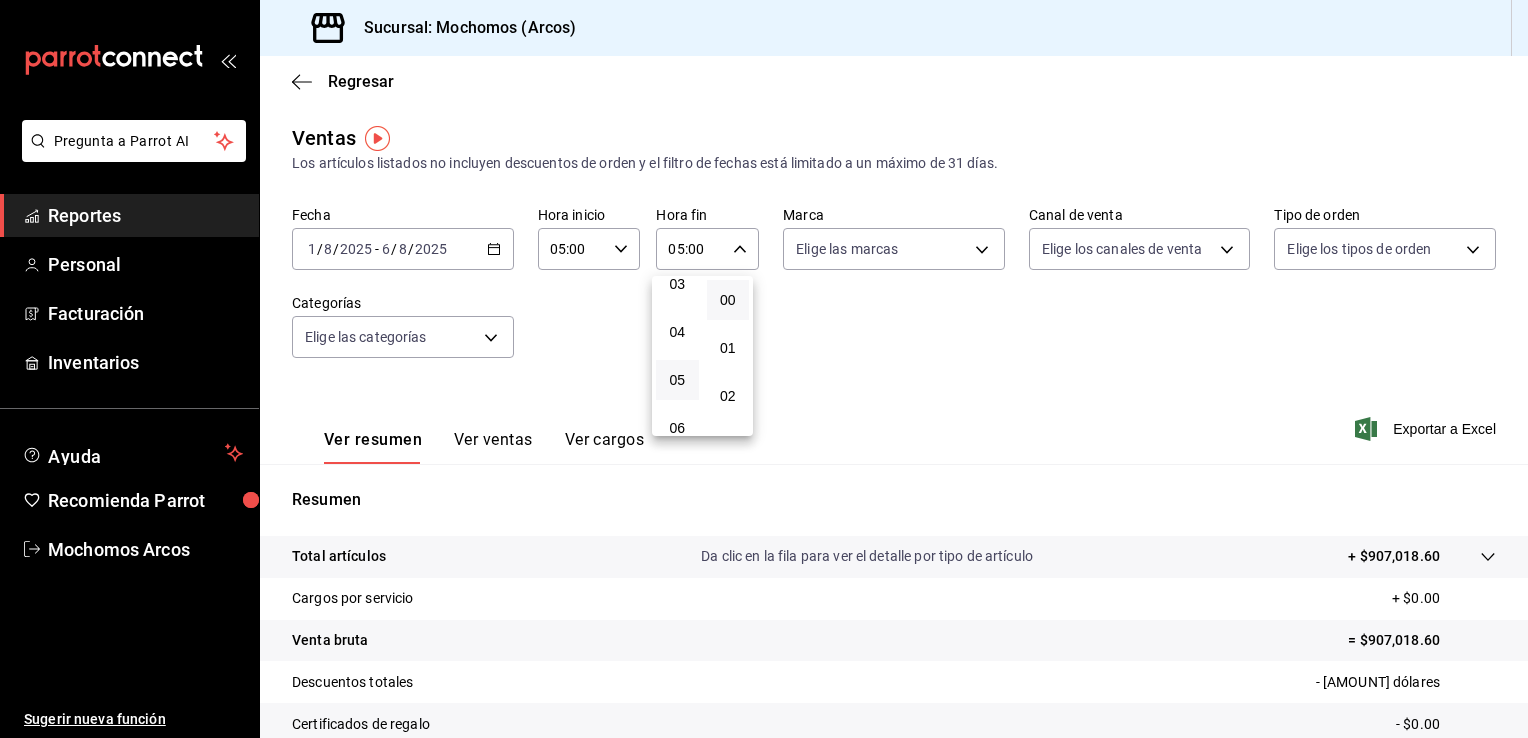click at bounding box center (764, 369) 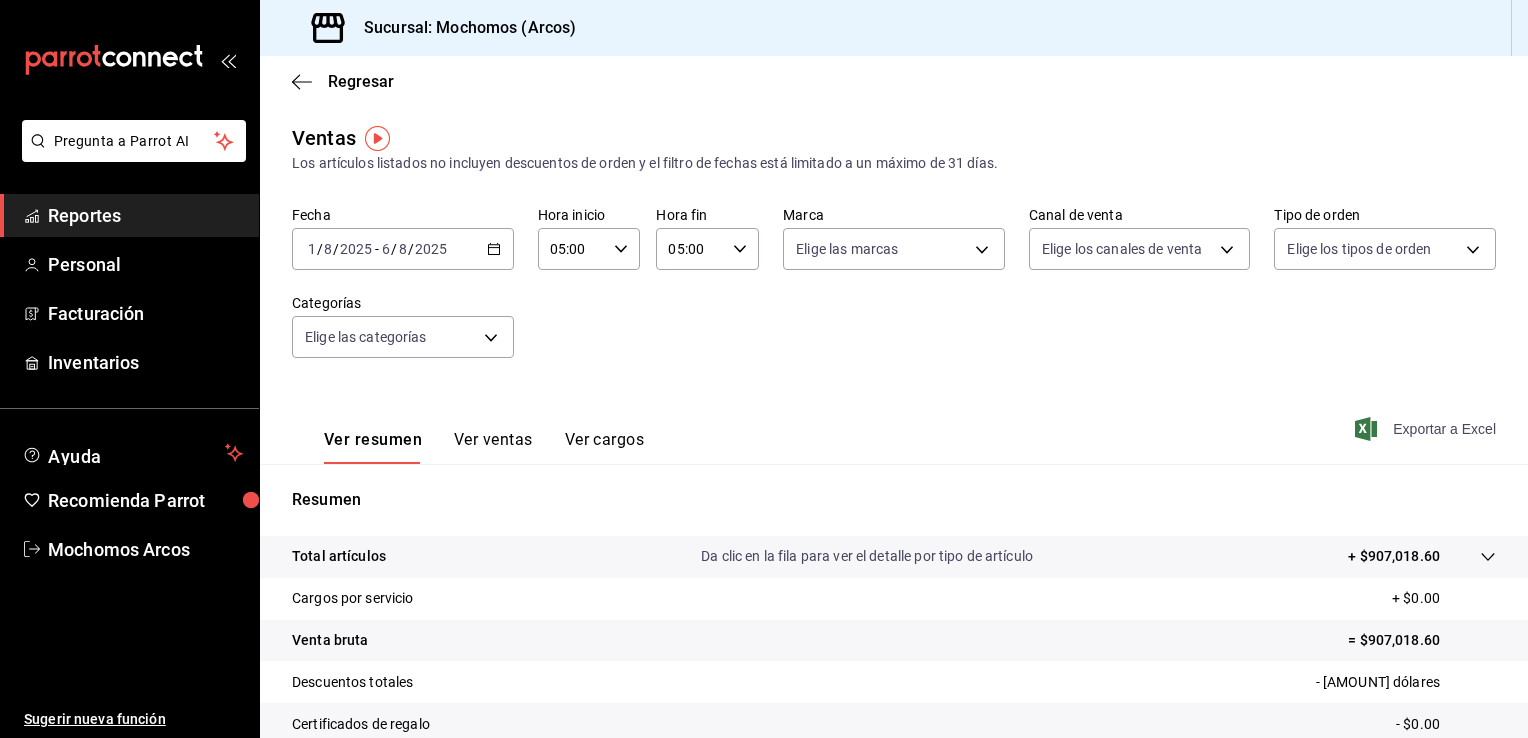 click on "Exportar a Excel" at bounding box center (1444, 429) 